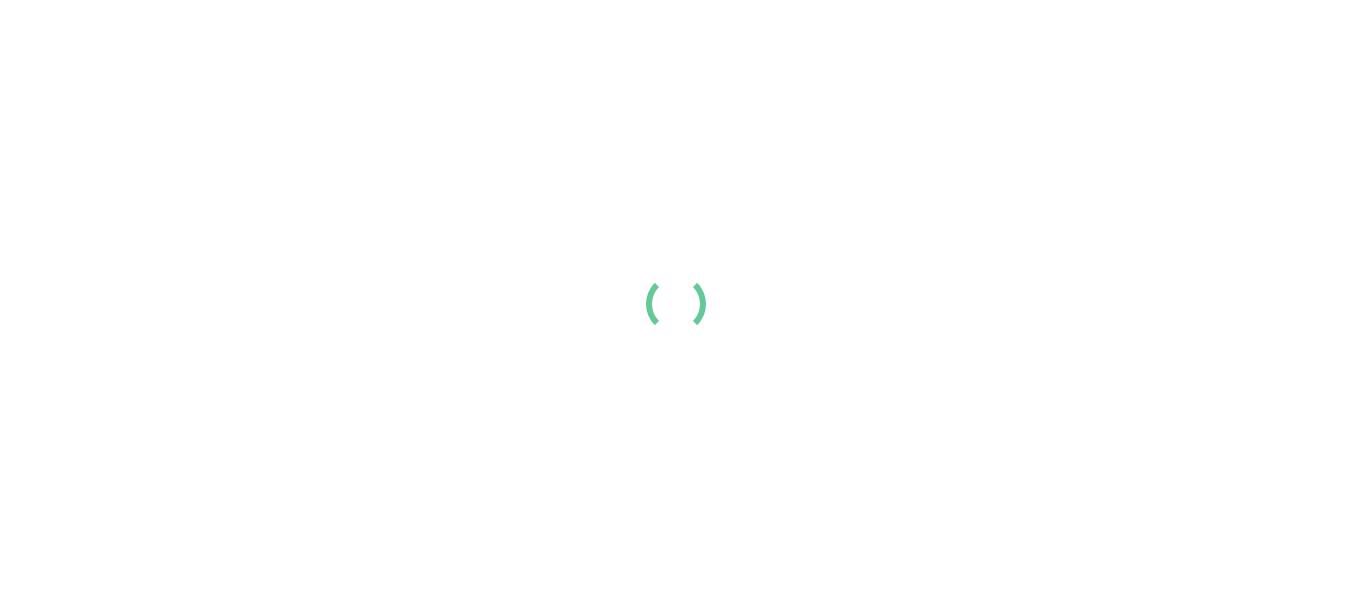 scroll, scrollTop: 0, scrollLeft: 0, axis: both 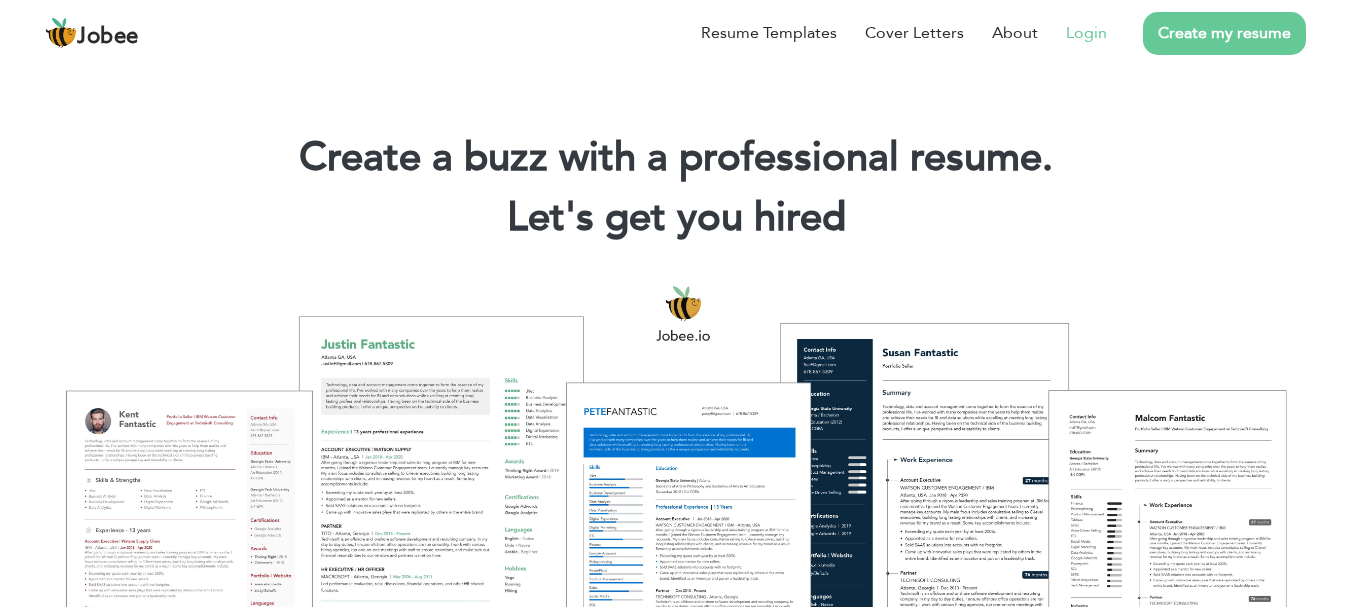 click on "Login" at bounding box center (1086, 33) 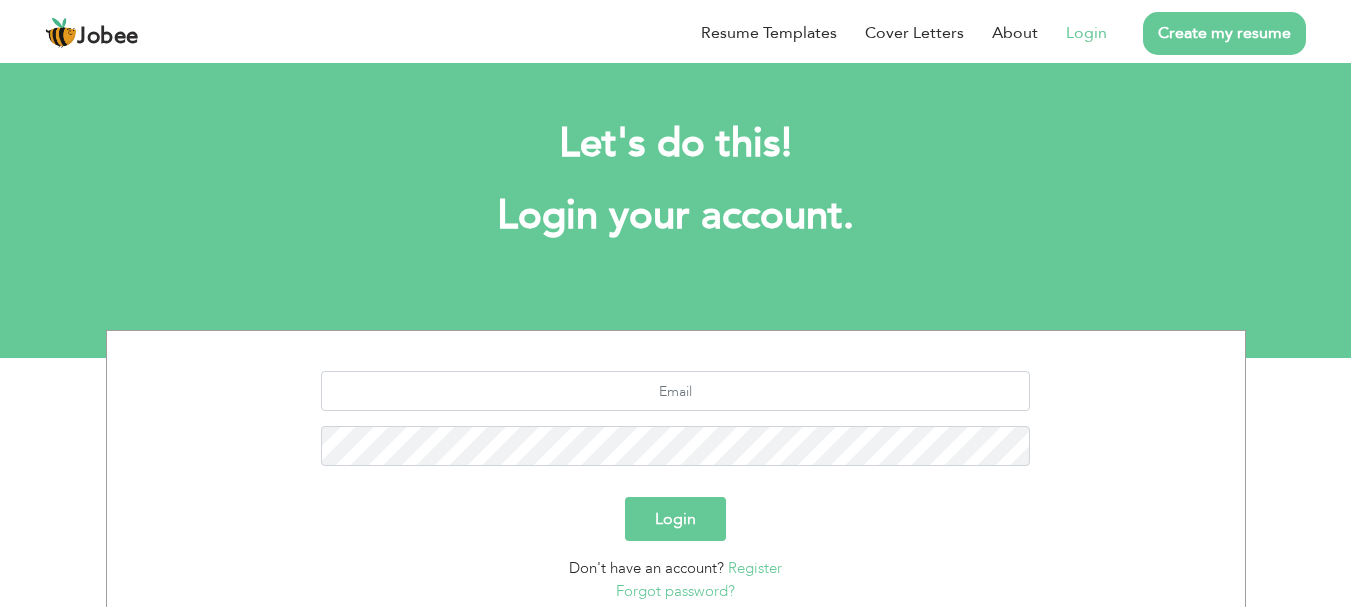 scroll, scrollTop: 0, scrollLeft: 0, axis: both 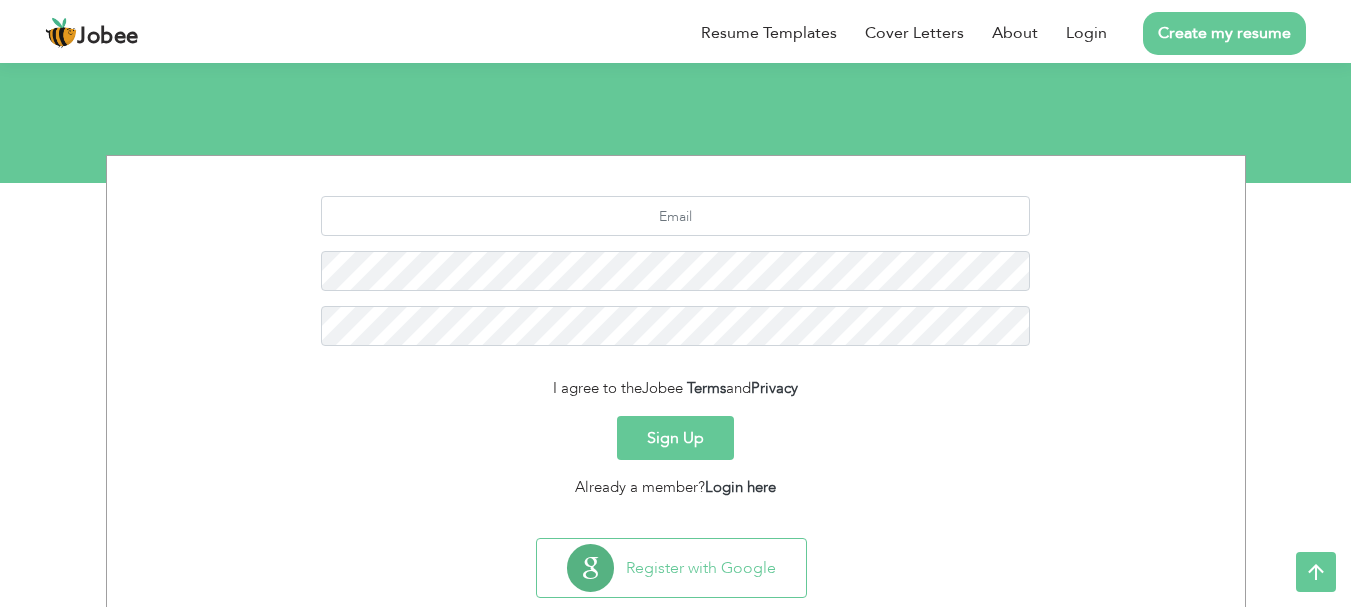 drag, startPoint x: 1351, startPoint y: 330, endPoint x: 1365, endPoint y: 451, distance: 121.80723 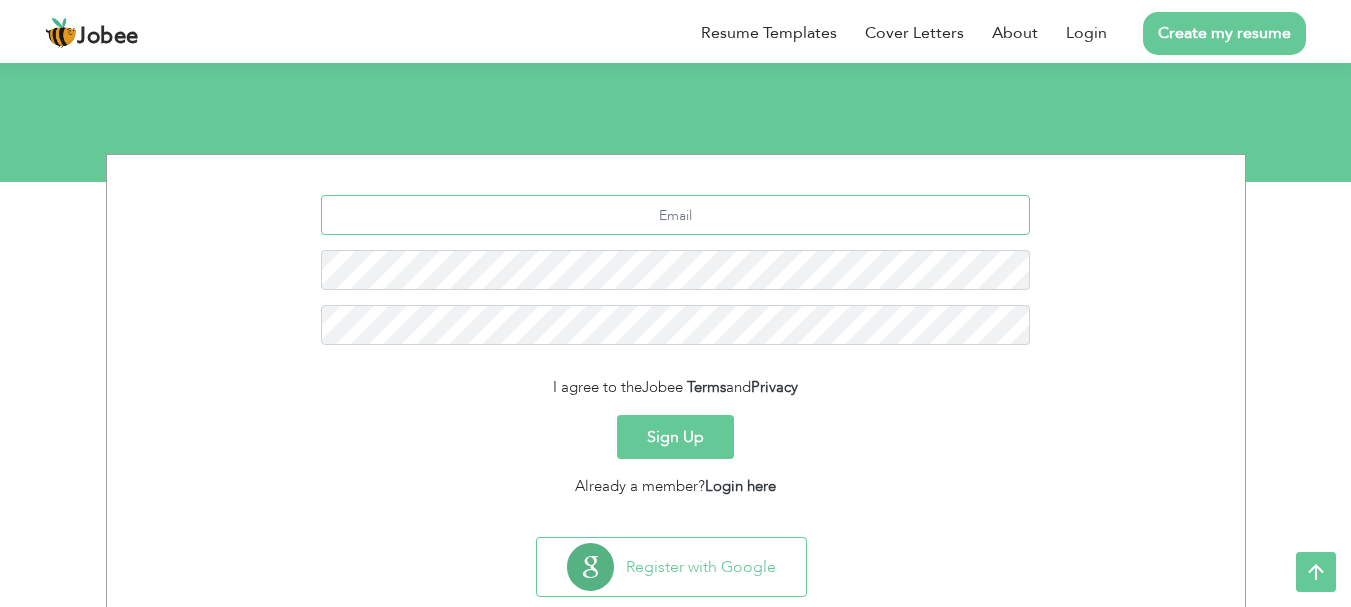 click at bounding box center (675, 215) 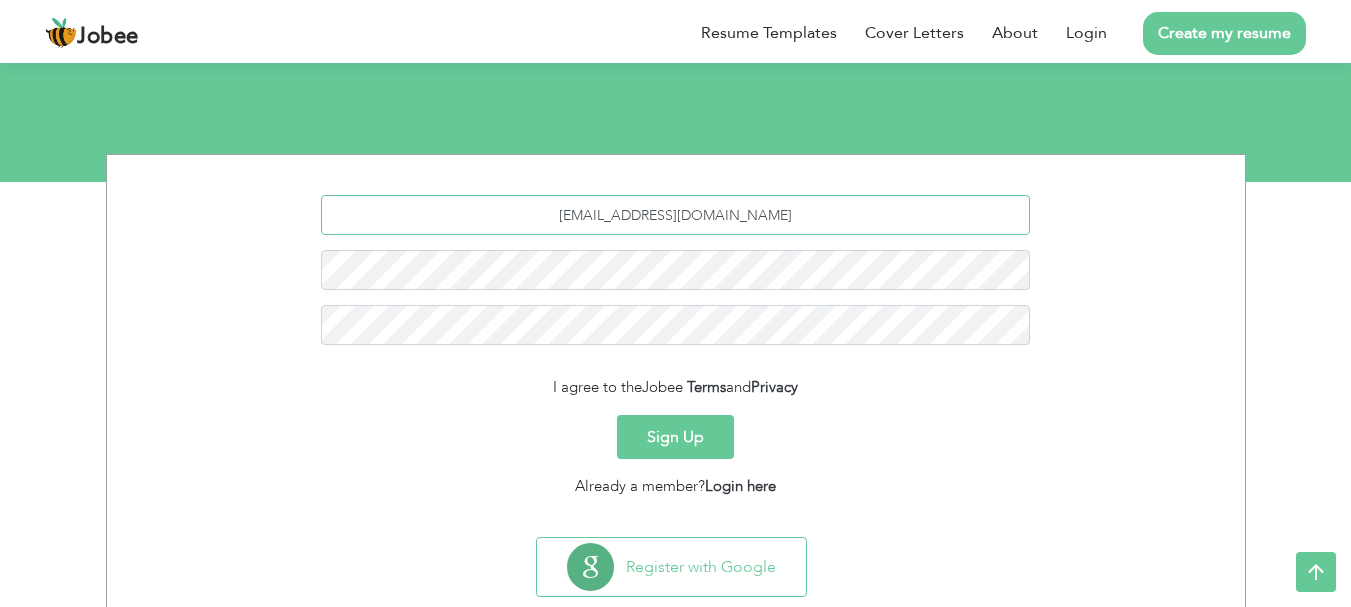 type on "Yasirbhattiyb4@gmail.com" 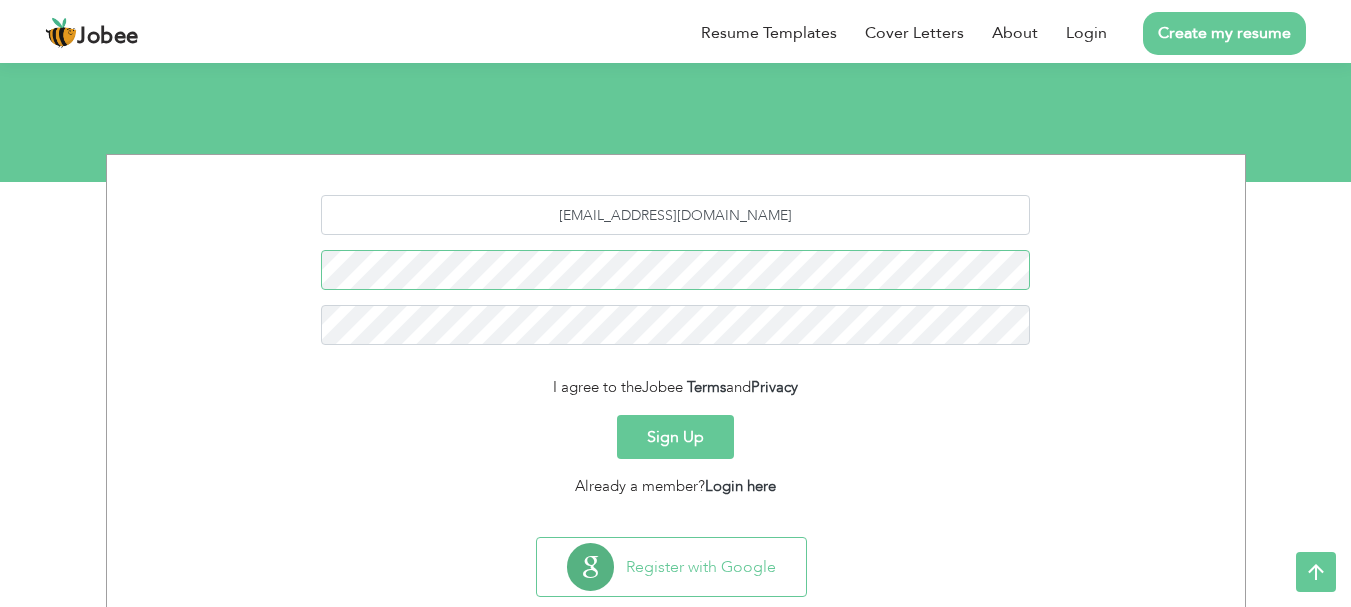 click on "Yasirbhattiyb4@gmail.com" at bounding box center (676, 277) 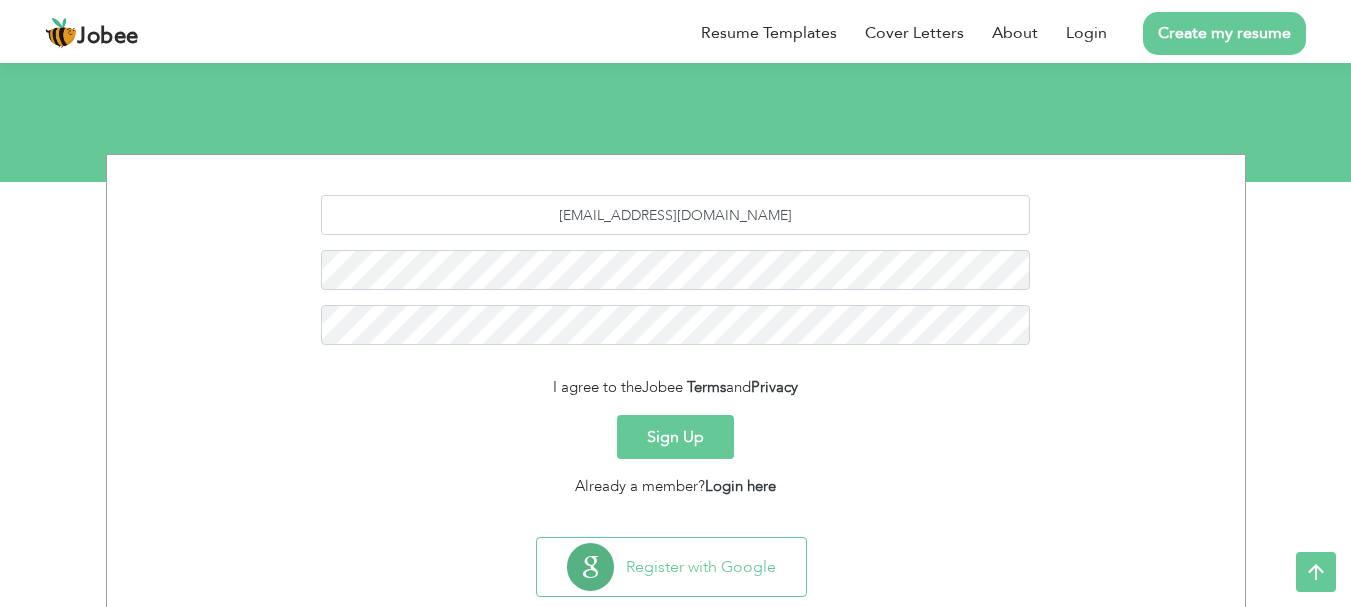 click on "Sign Up" at bounding box center (675, 437) 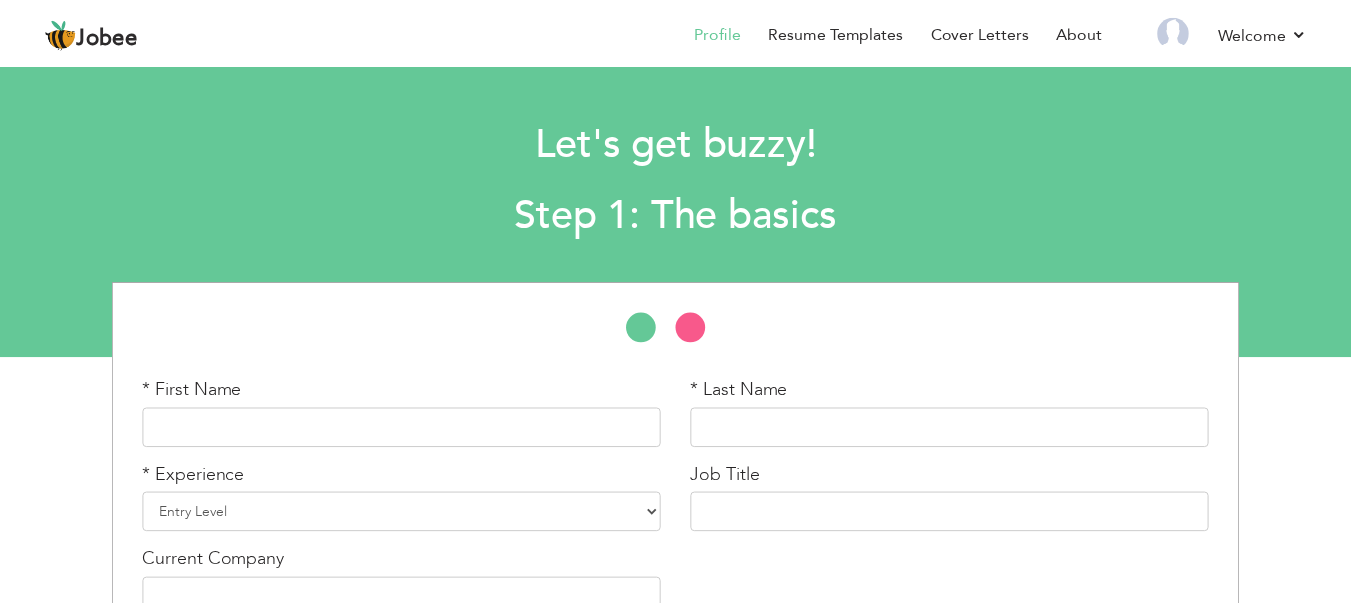 scroll, scrollTop: 0, scrollLeft: 0, axis: both 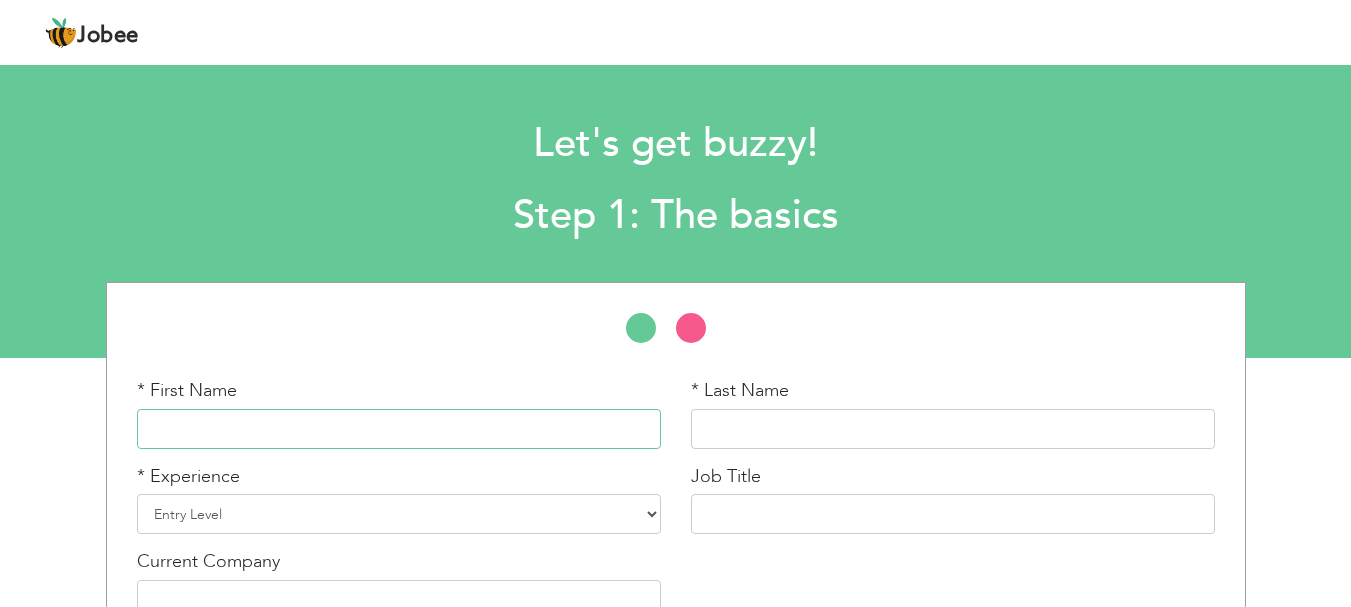 click at bounding box center (399, 429) 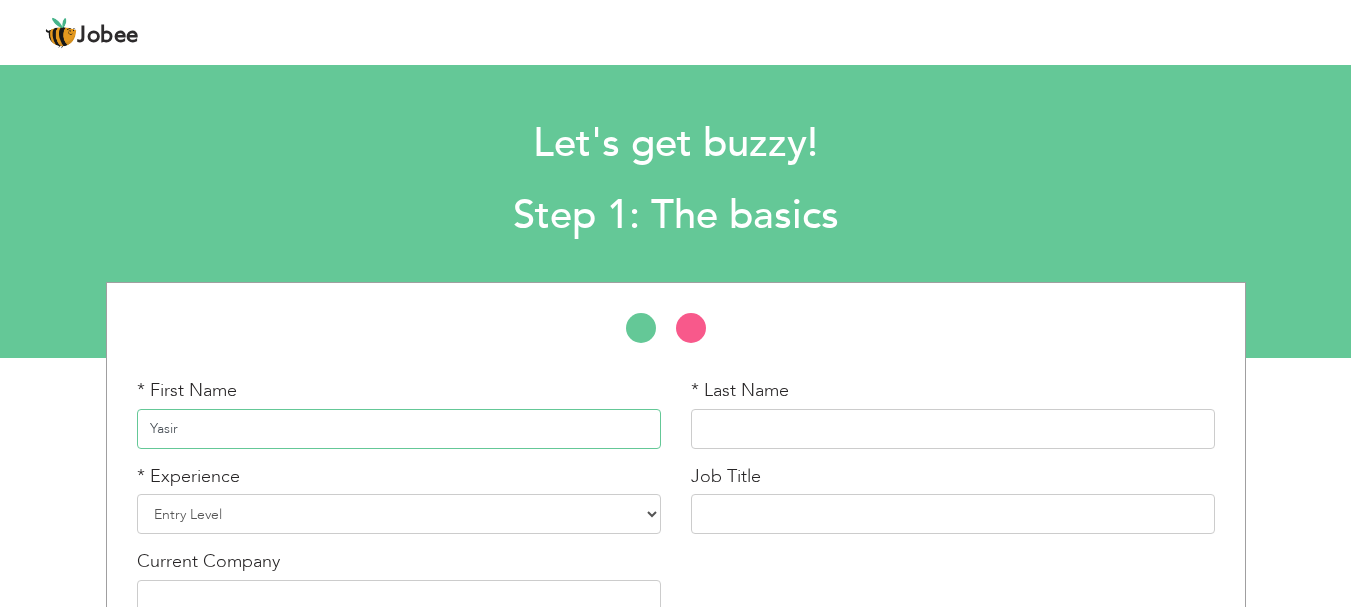 type on "Yasir" 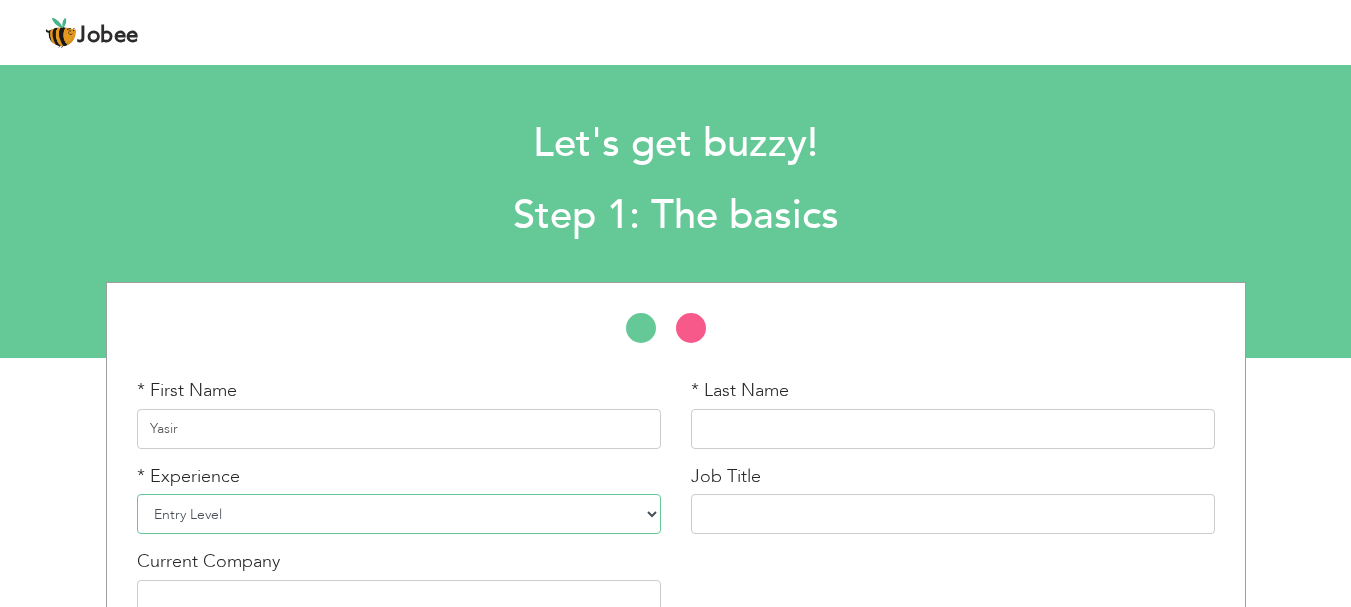 click on "Entry Level
Less than 1 Year
1 Year
2 Years
3 Years
4 Years
5 Years
6 Years
7 Years
8 Years
9 Years
10 Years
11 Years
12 Years
13 Years
14 Years
15 Years
16 Years
17 Years
18 Years
19 Years
20 Years
21 Years
22 Years
23 Years
24 Years
25 Years
26 Years
27 Years
28 Years
29 Years
30 Years
31 Years
32 Years
33 Years
34 Years
35 Years
More than 35 Years" at bounding box center (399, 514) 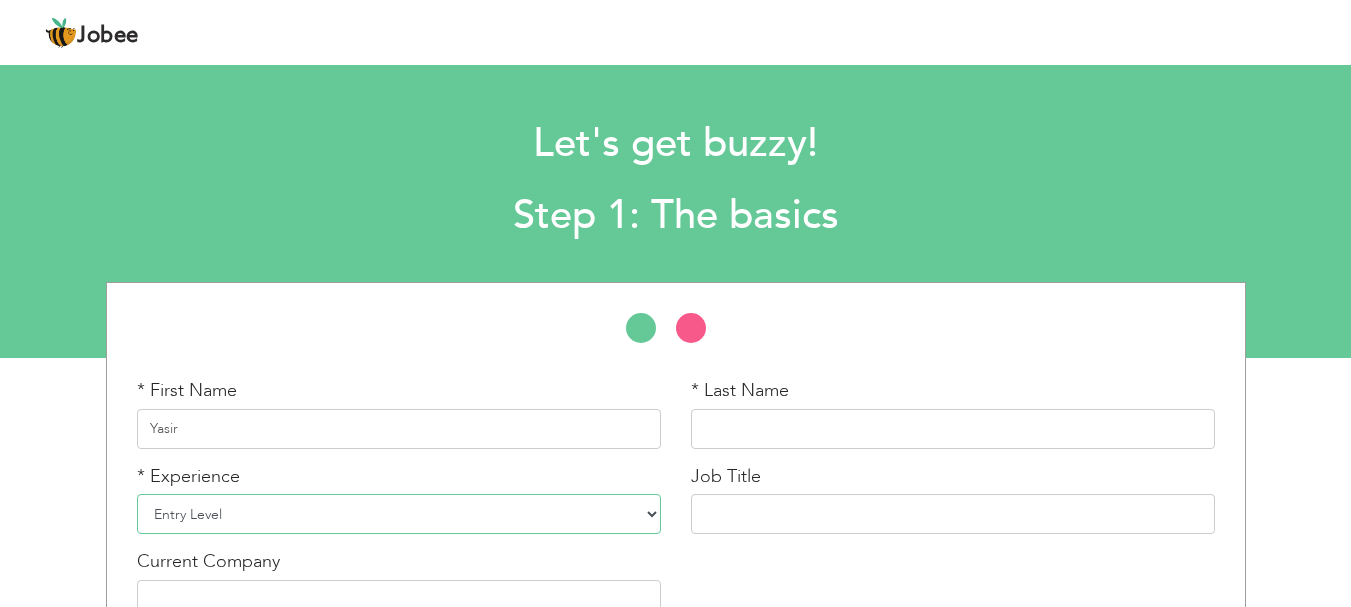 select on "15" 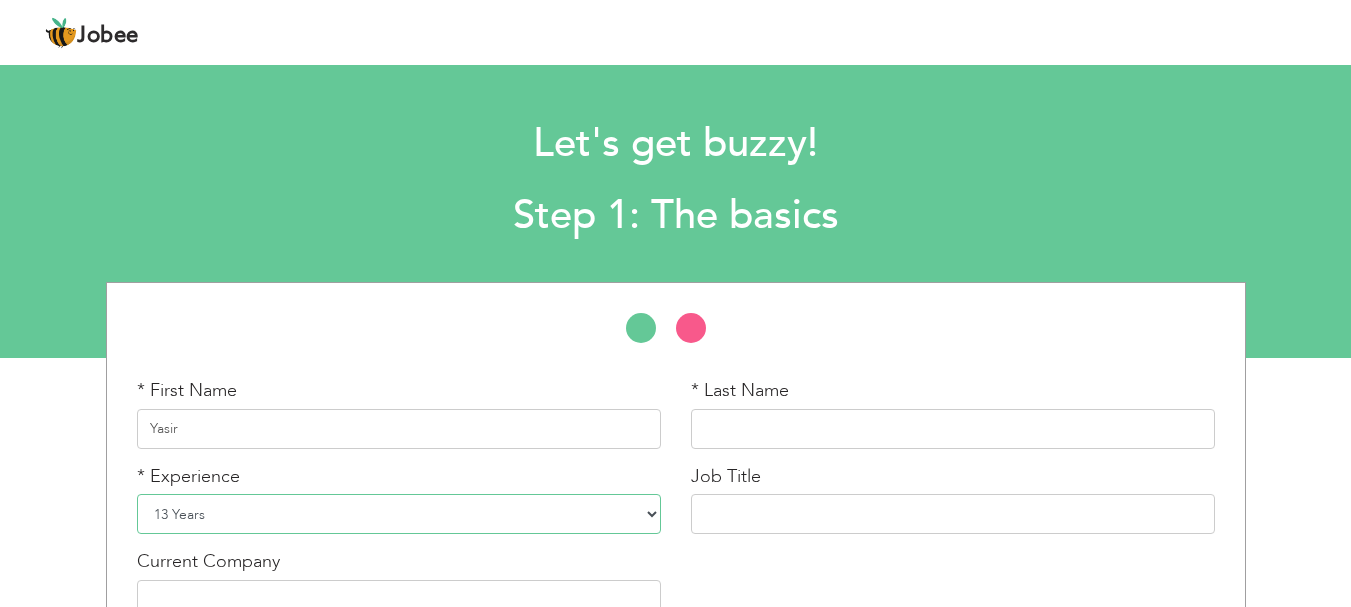 click on "Entry Level
Less than 1 Year
1 Year
2 Years
3 Years
4 Years
5 Years
6 Years
7 Years
8 Years
9 Years
10 Years
11 Years
12 Years
13 Years
14 Years
15 Years
16 Years
17 Years
18 Years
19 Years
20 Years
21 Years
22 Years
23 Years
24 Years
25 Years
26 Years
27 Years
28 Years
29 Years
30 Years
31 Years
32 Years
33 Years
34 Years
35 Years
More than 35 Years" at bounding box center [399, 514] 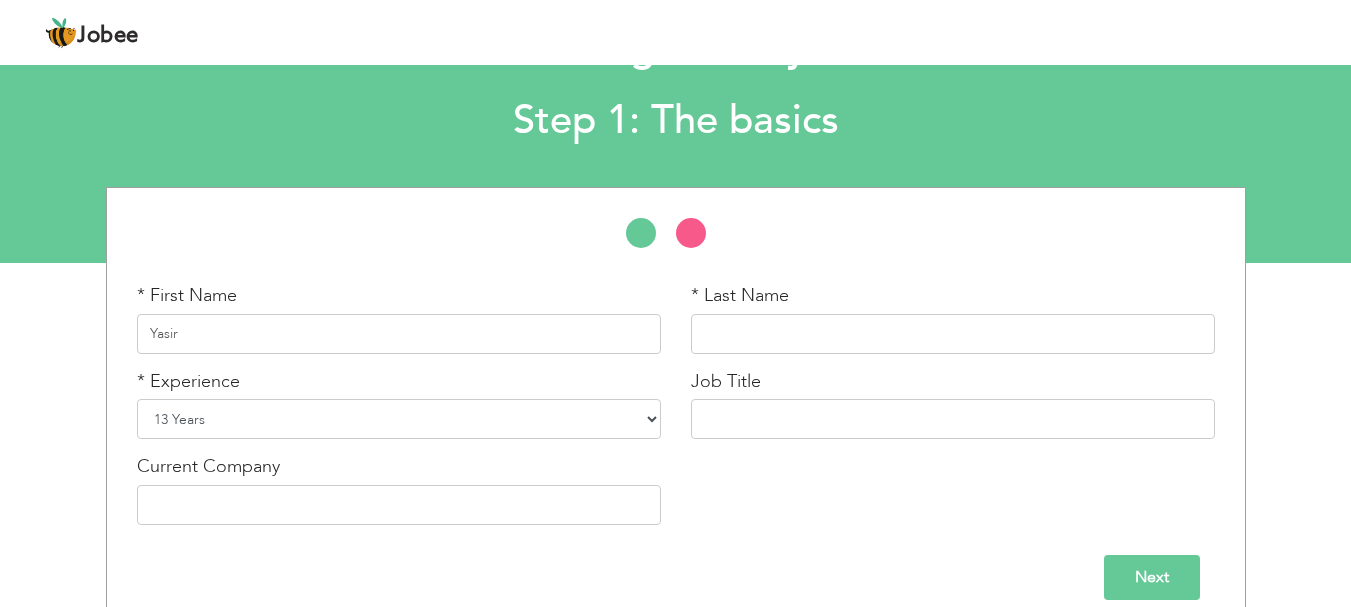 scroll, scrollTop: 119, scrollLeft: 0, axis: vertical 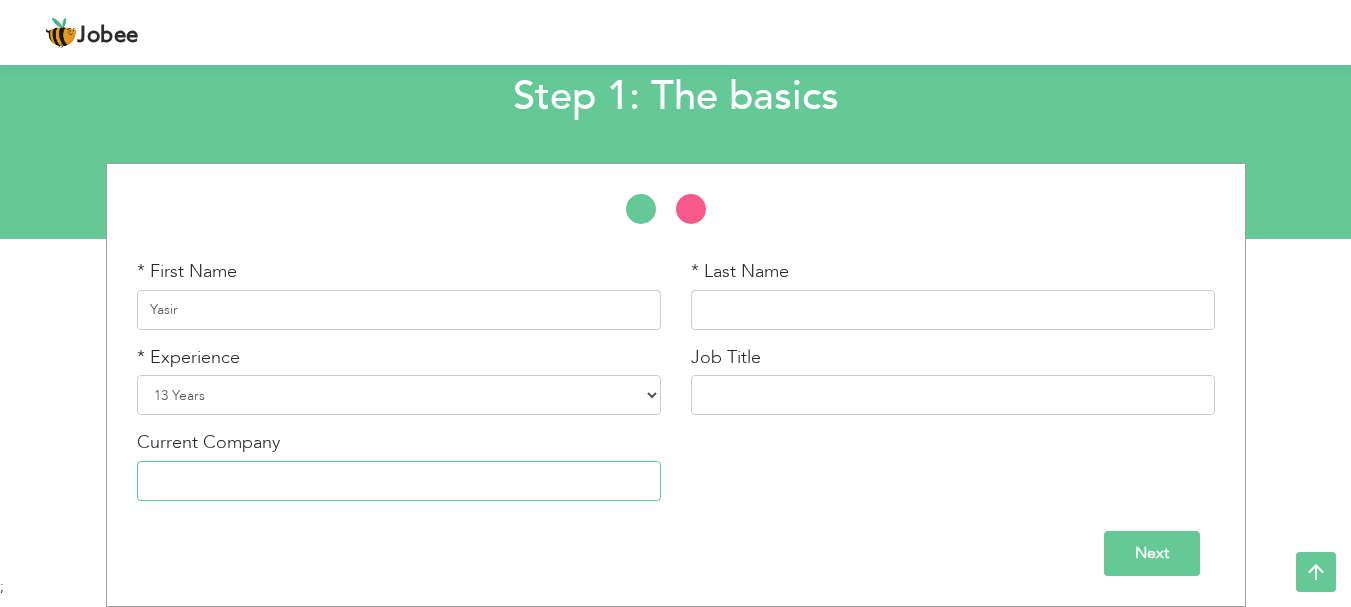 click at bounding box center [399, 481] 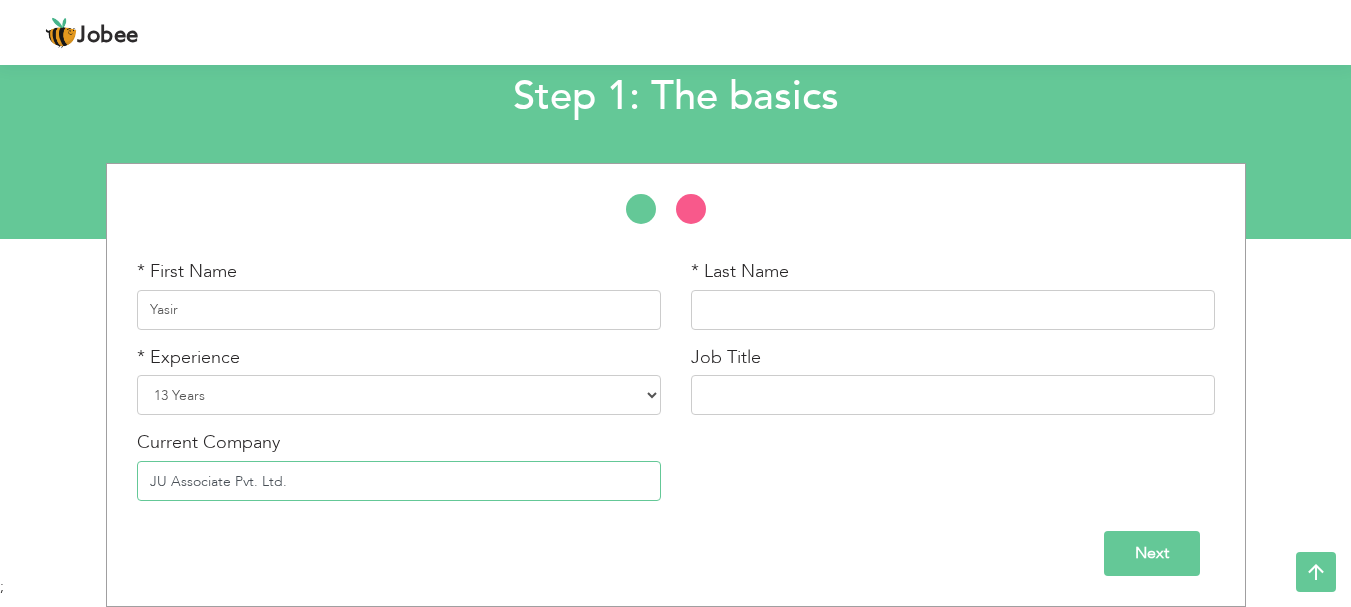 click on "JU Associate Pvt. Ltd." at bounding box center (399, 481) 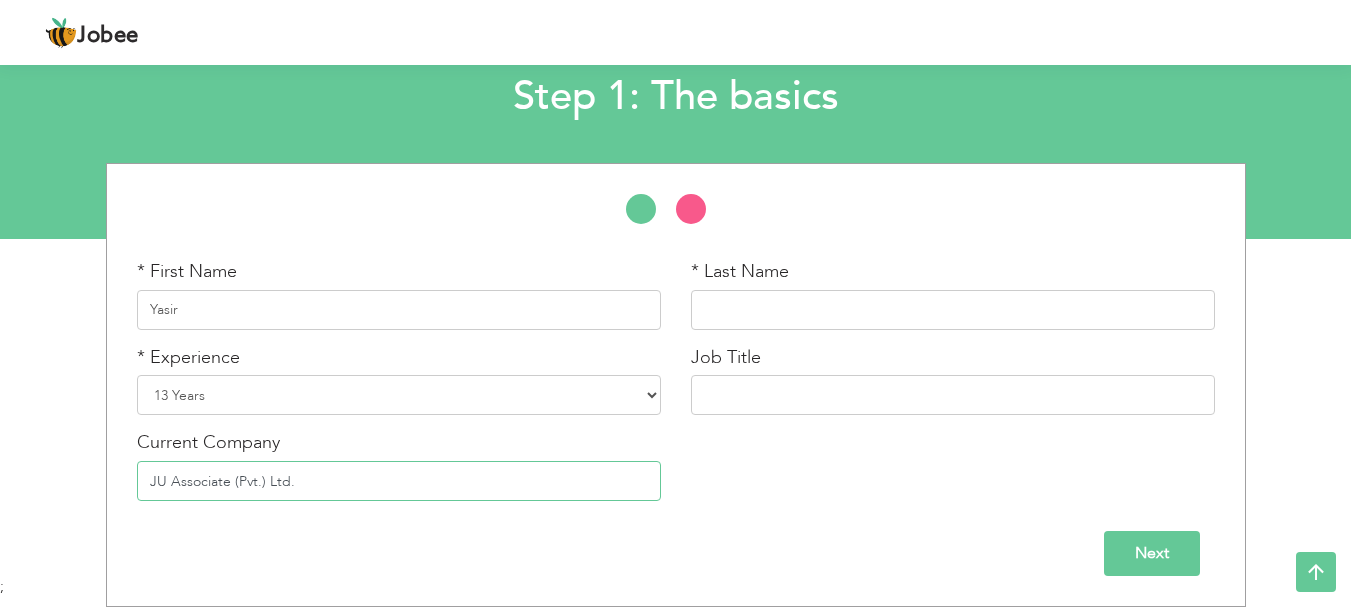 type on "JU Associate (Pvt.) Ltd." 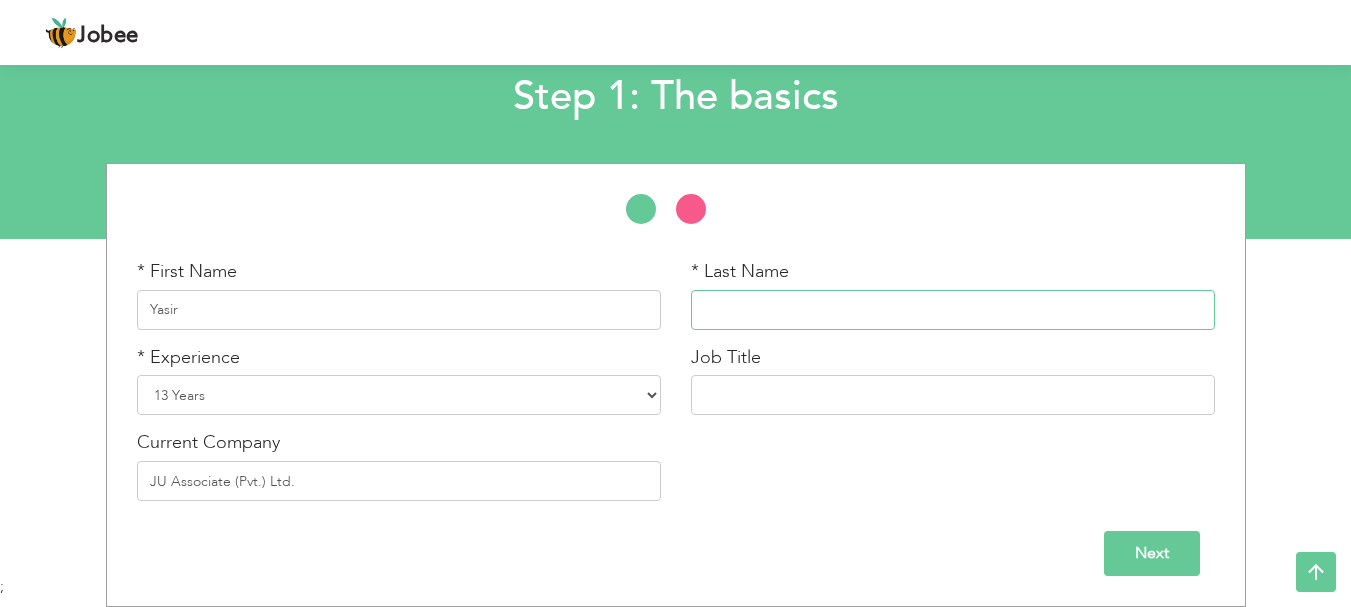 click at bounding box center (953, 310) 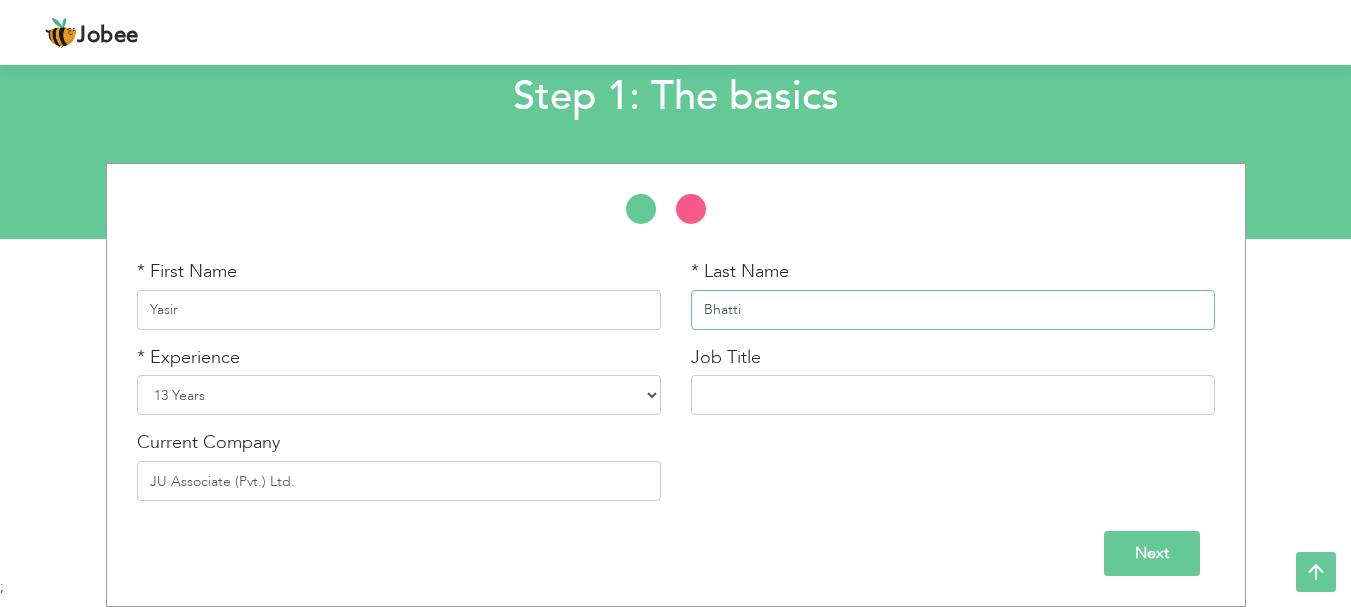 type on "Bhatti" 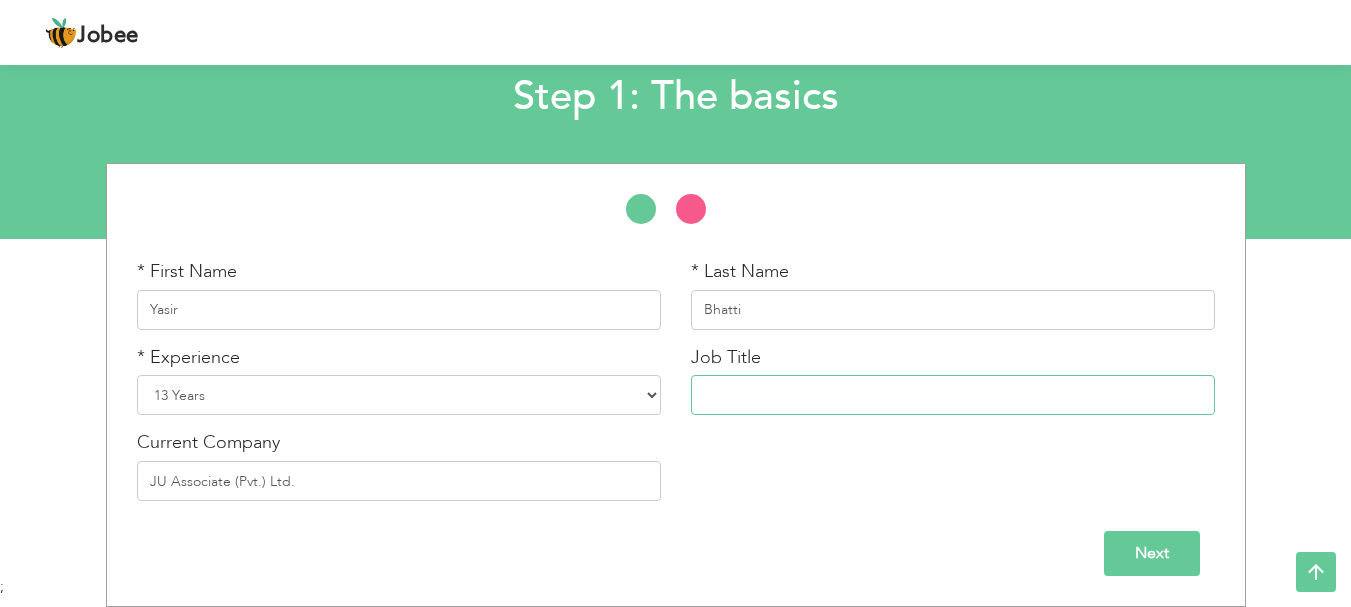 click at bounding box center (953, 395) 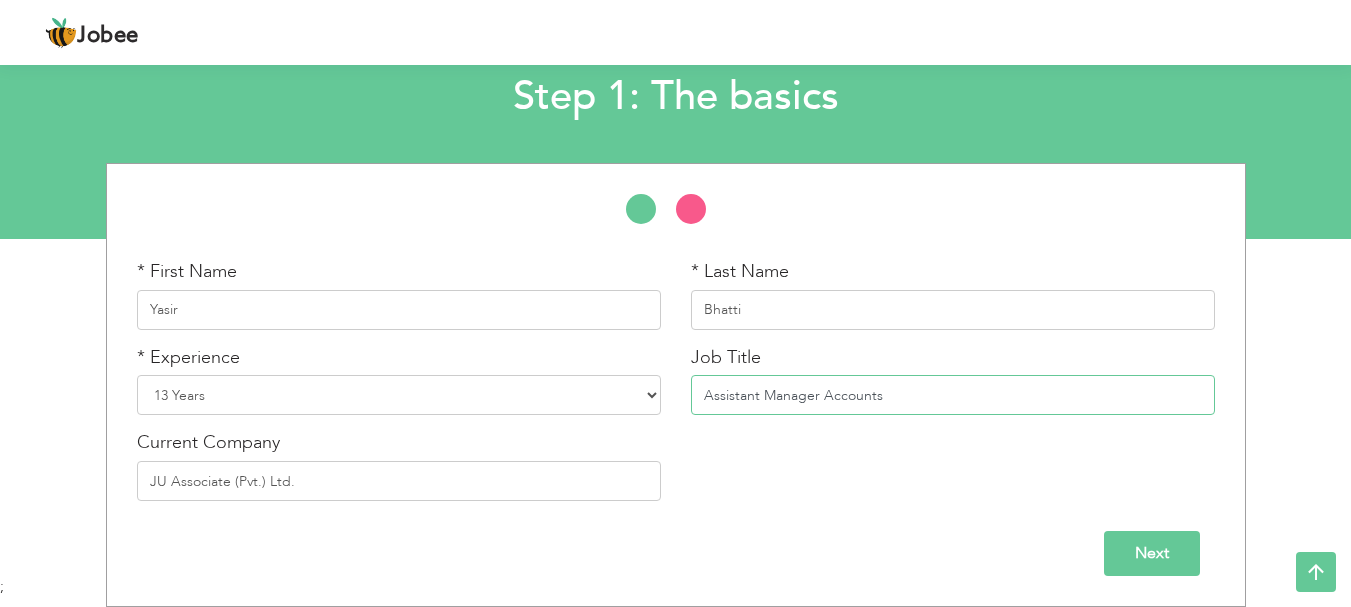 type on "Assistant Manager Accounts" 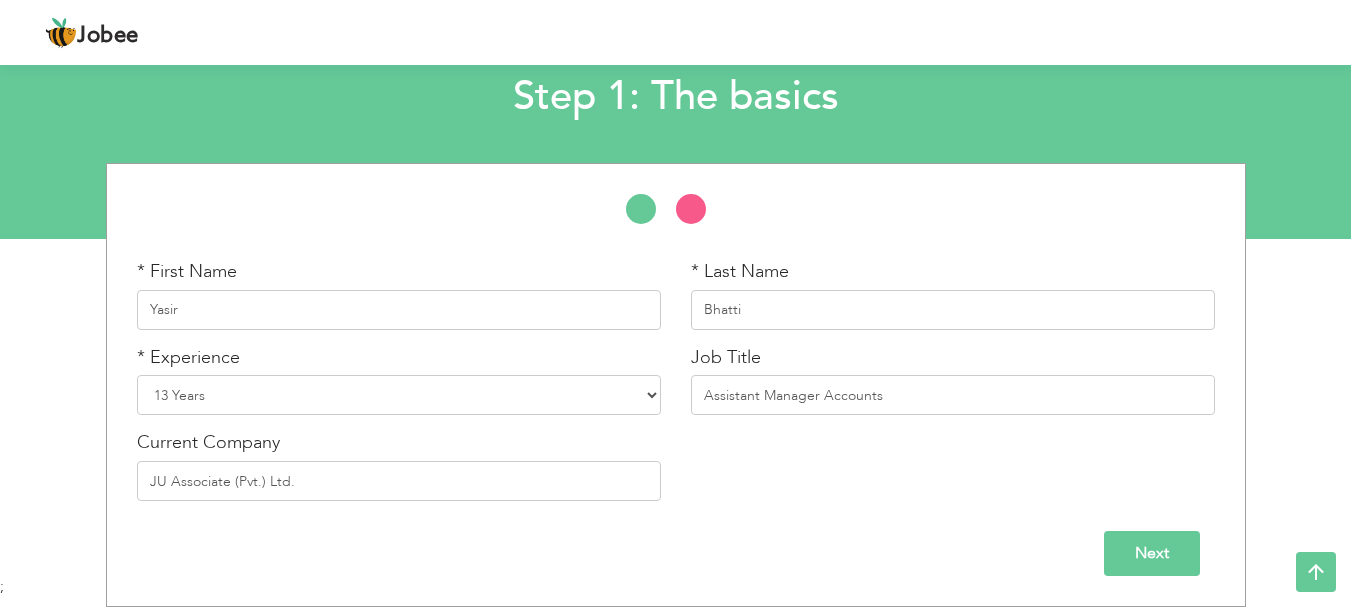 click on "Next" at bounding box center [1152, 553] 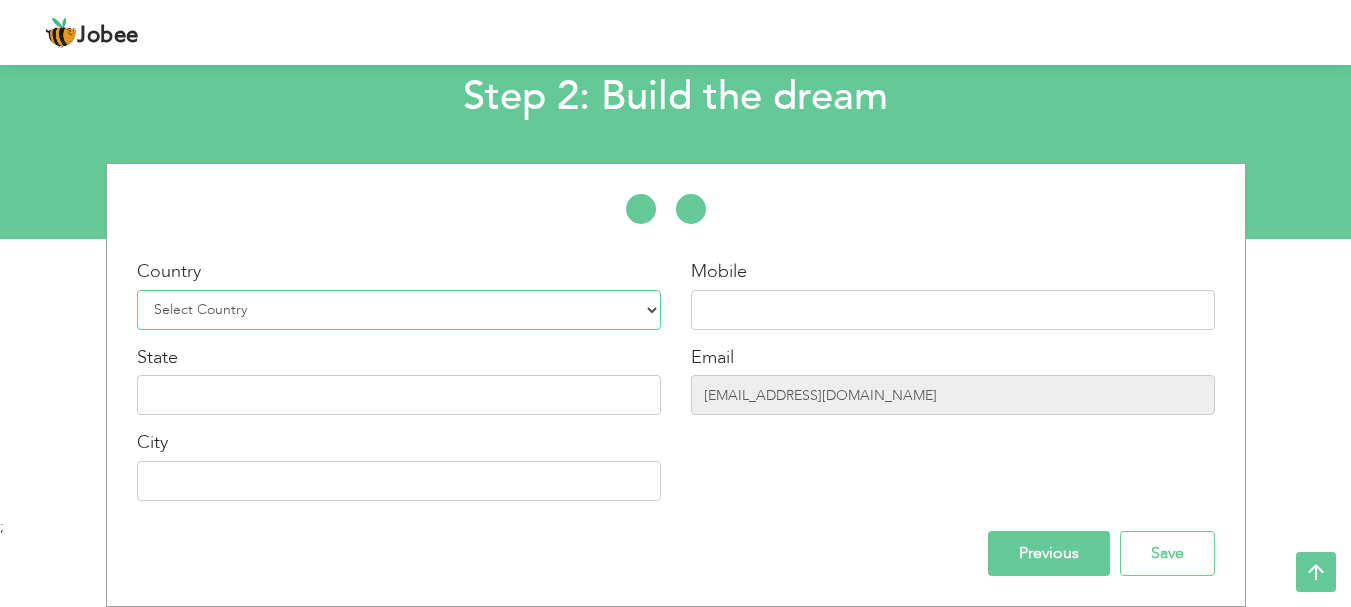 click on "Select Country
Afghanistan
Albania
Algeria
American Samoa
Andorra
Angola
Anguilla
Antarctica
Antigua and Barbuda
Argentina
Armenia
Aruba
Australia
Austria
Azerbaijan
Bahamas
Bahrain
Bangladesh
Barbados
Belarus
Belgium
Belize
Benin
Bermuda
Bhutan
Bolivia
Bosnia-Herzegovina
Botswana
Bouvet Island
Brazil
British Indian Ocean Territory
Brunei Darussalam
Bulgaria
Burkina Faso
Burundi
Cambodia
Cameroon
Canada
Cape Verde
Cayman Islands
Central African Republic
Chad
Chile
China
Christmas Island
Cocos (Keeling) Islands
Colombia
Comoros
Congo
Congo, Dem. Republic
Cook Islands
Costa Rica
Croatia
Cuba
Cyprus
Czech Rep
Denmark
Djibouti
Dominica
Dominican Republic
Ecuador
Egypt
El Salvador
Equatorial Guinea
Eritrea
Estonia
Ethiopia
European Union
Falkland Islands (Malvinas)
Faroe Islands
Fiji
Finland
France
French Guiana
French Southern Territories
Gabon
Gambia
Georgia" at bounding box center [399, 310] 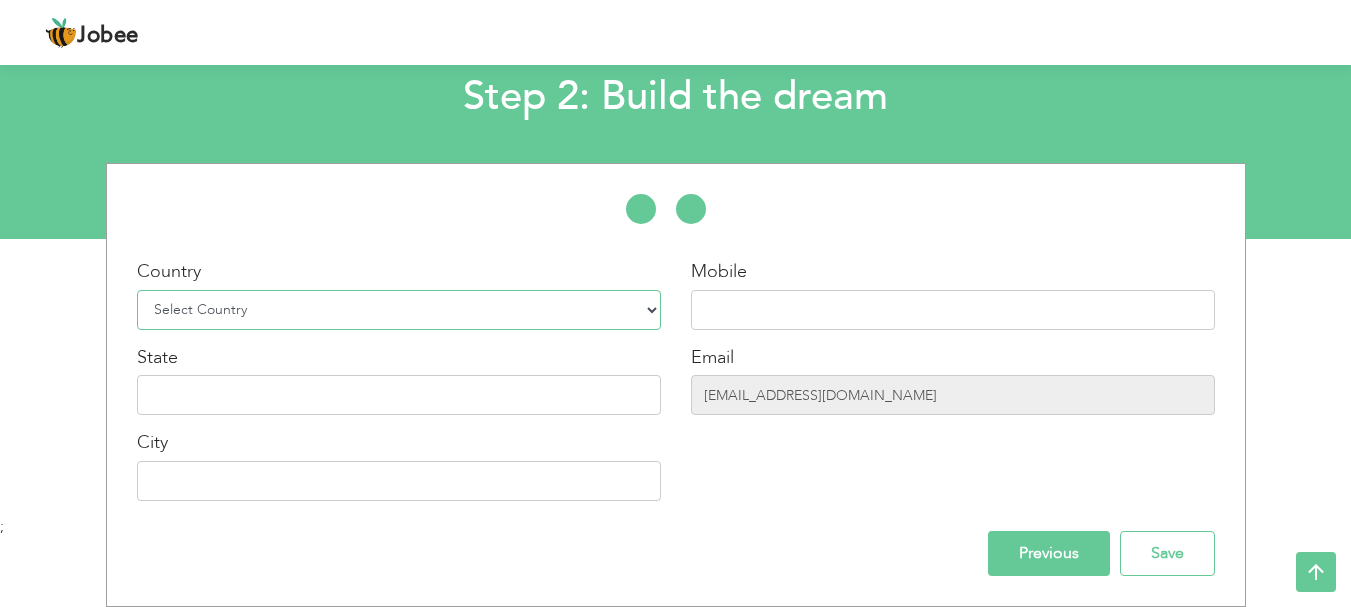 select on "166" 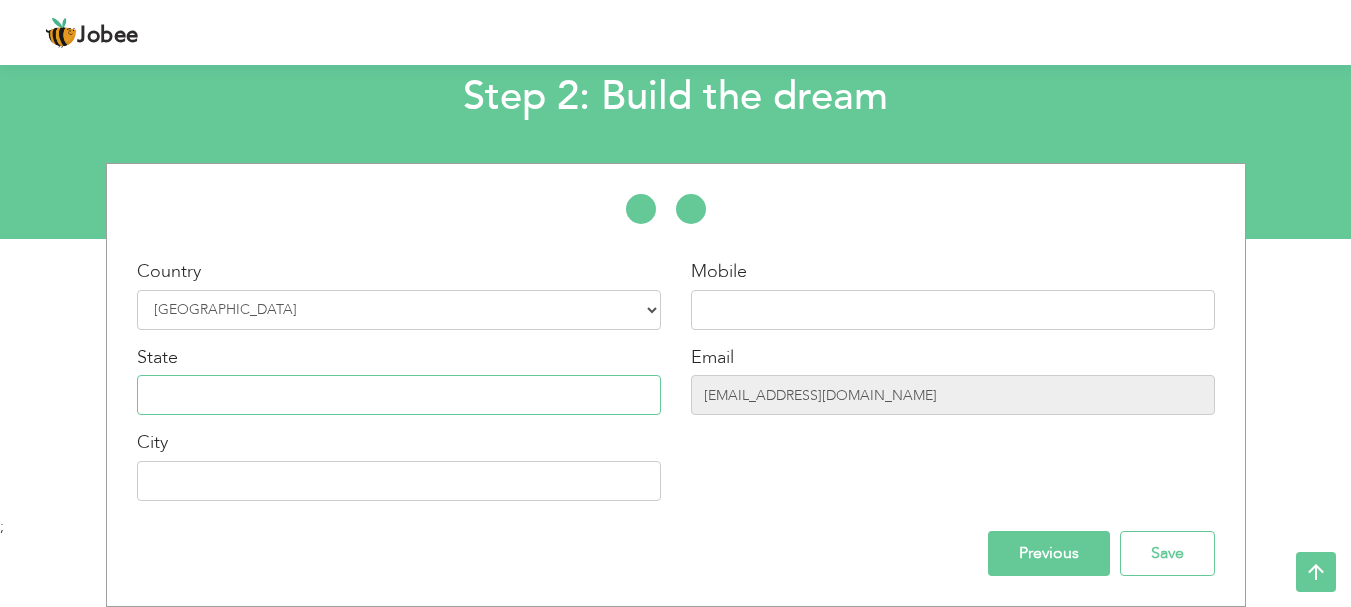 click at bounding box center (399, 395) 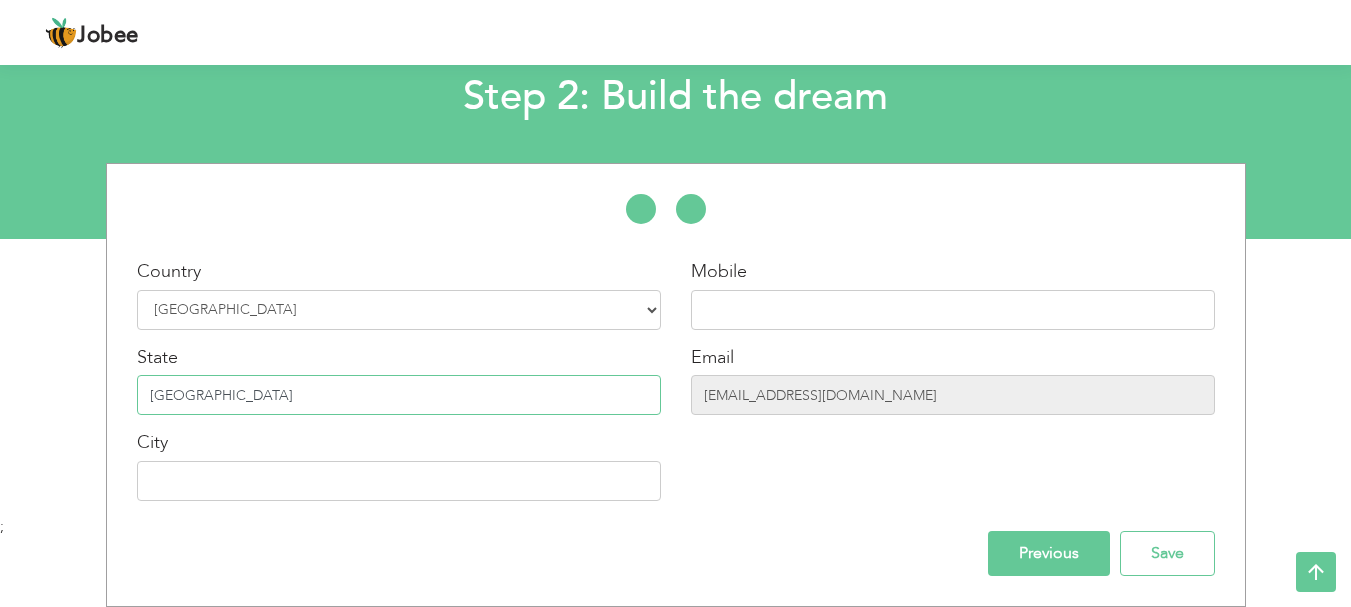 type on "Punjab" 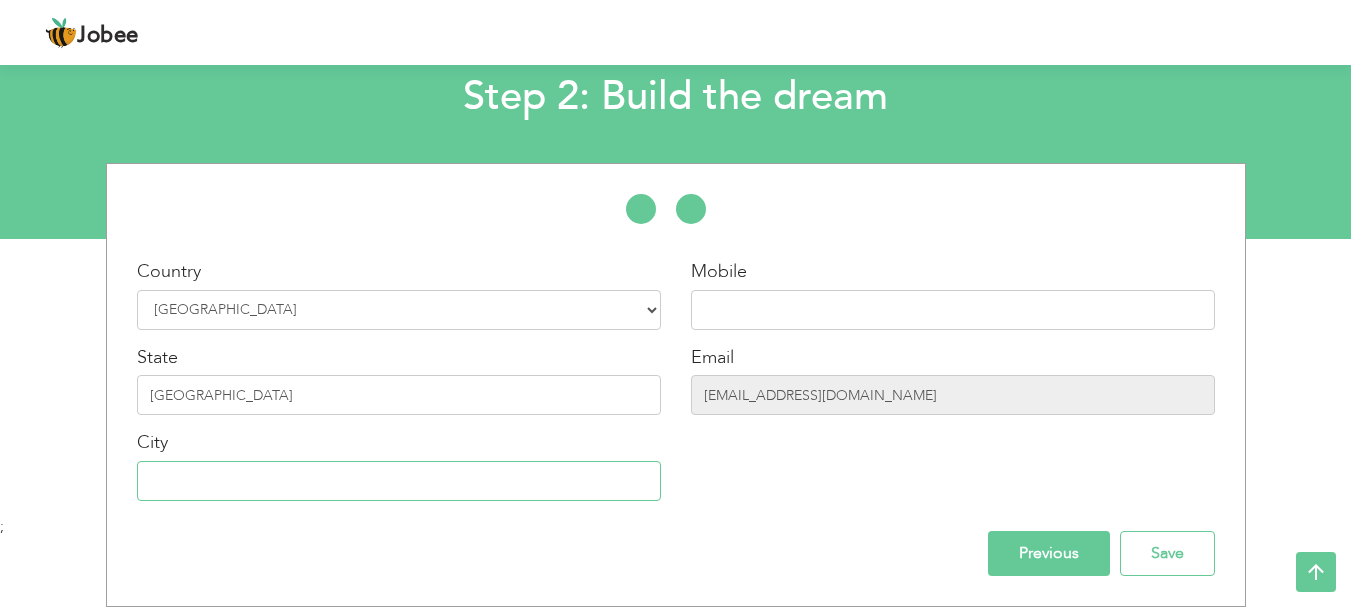 click at bounding box center (399, 481) 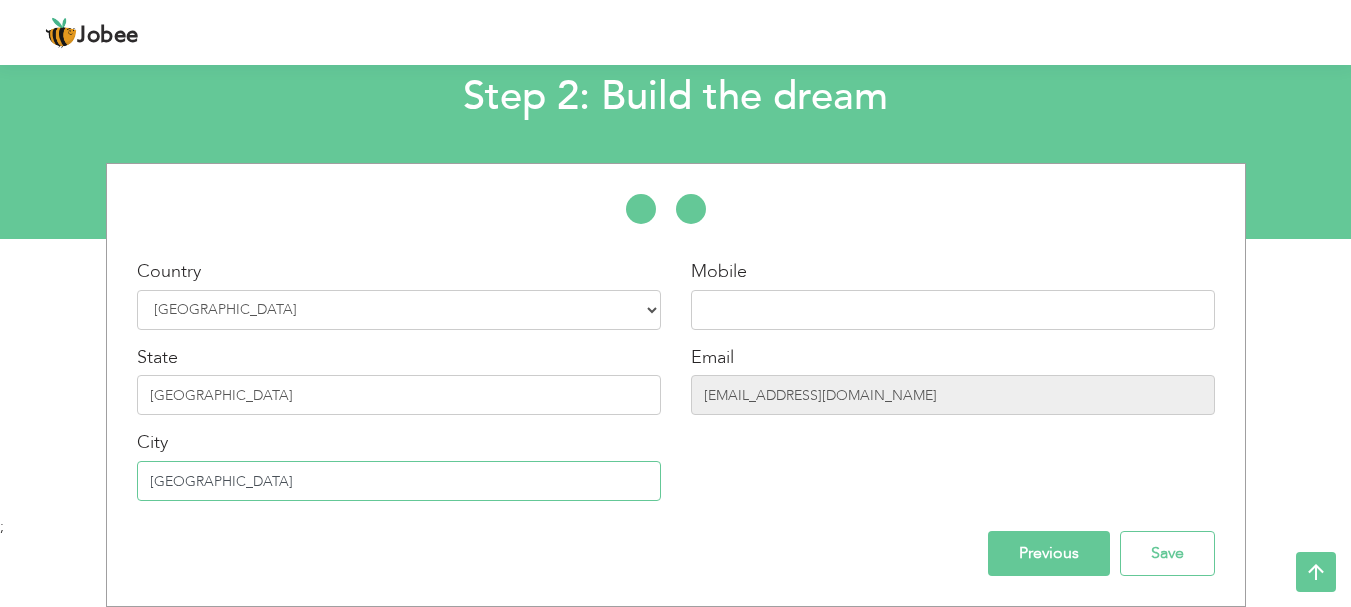 type on "[GEOGRAPHIC_DATA]" 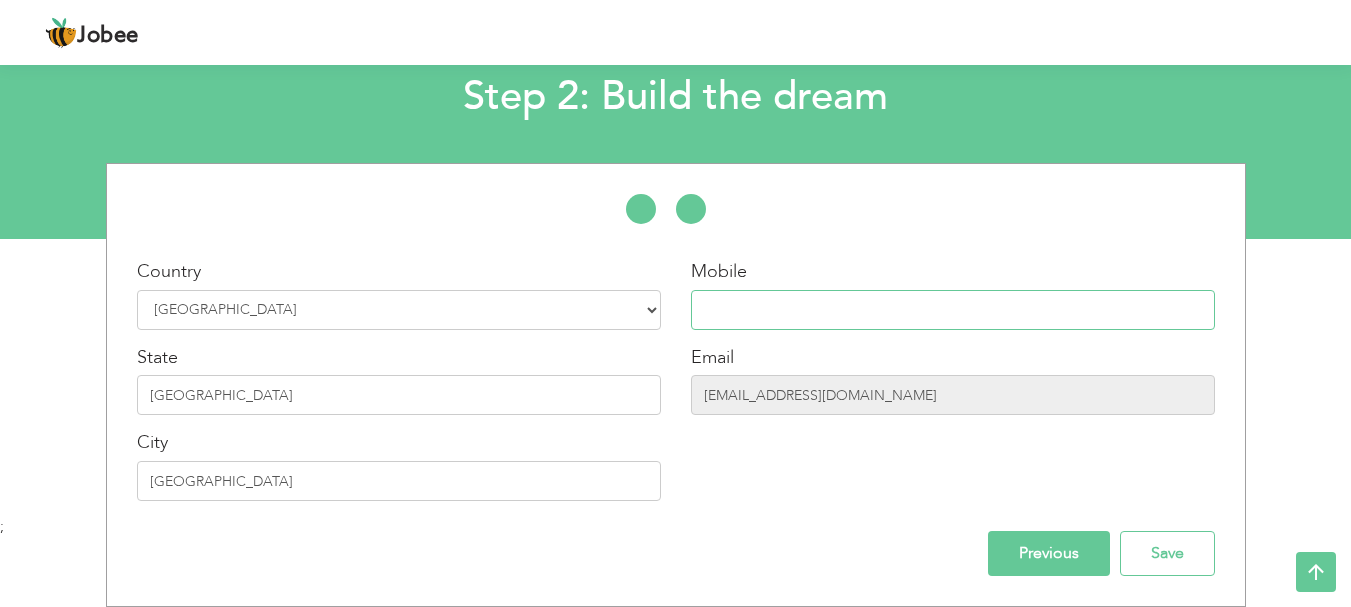 click at bounding box center [953, 310] 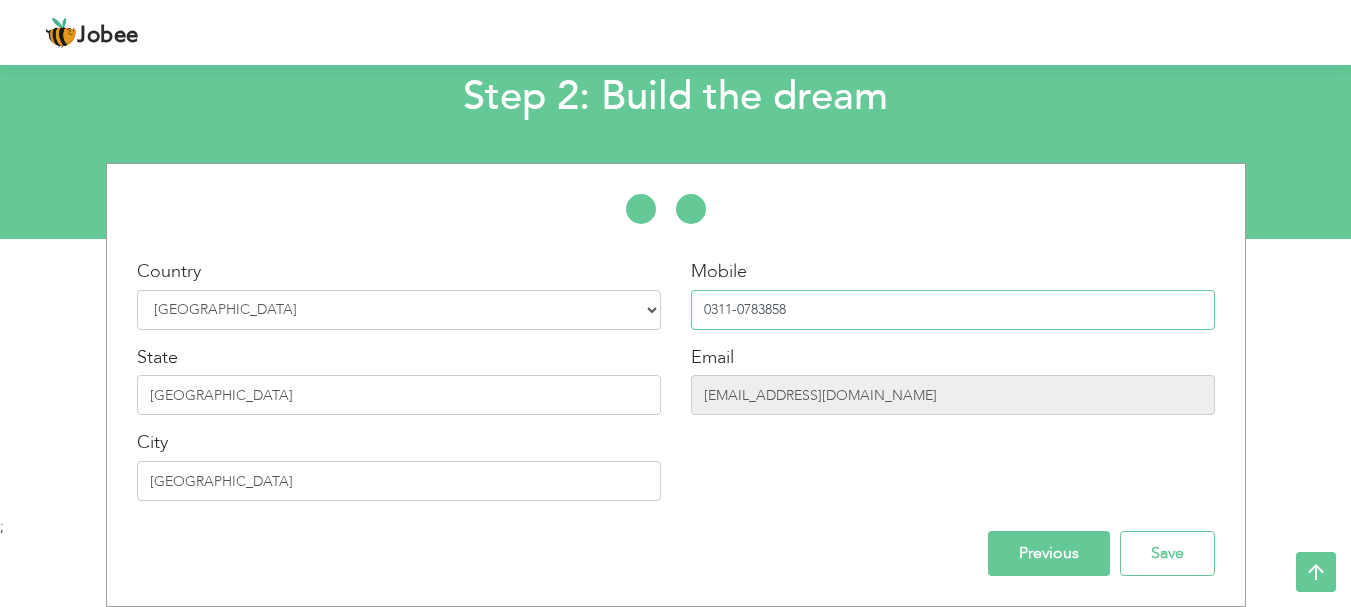 type on "0311-0783858" 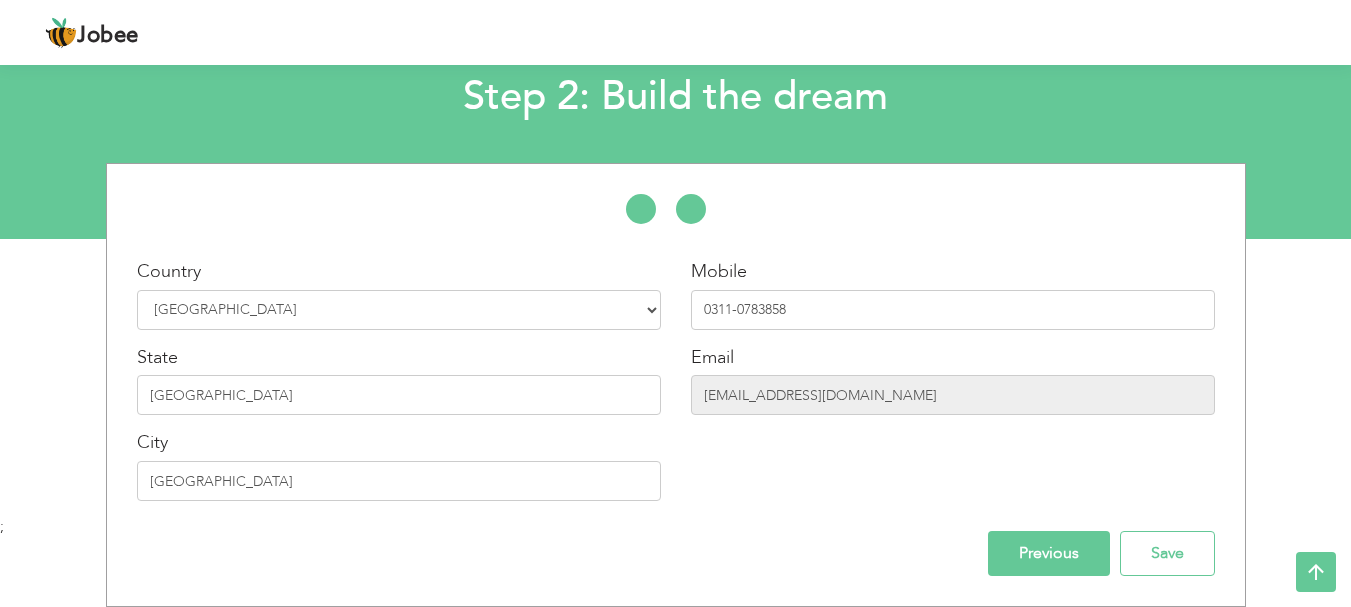 click on "Previous" at bounding box center (1049, 553) 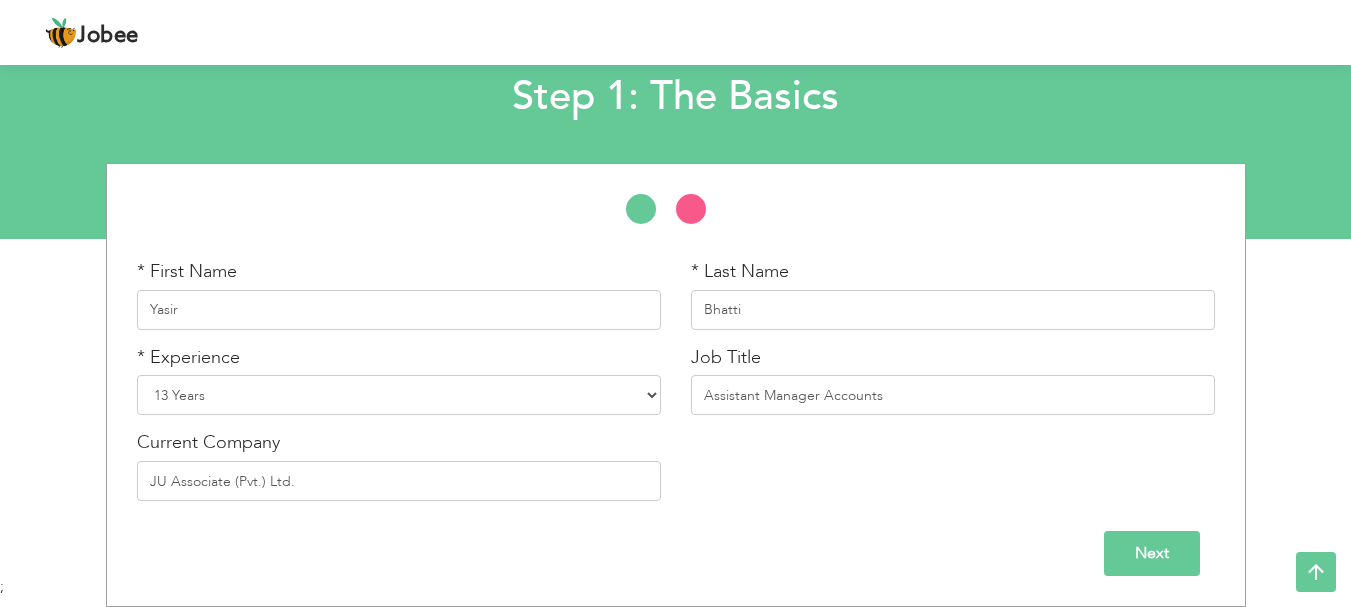 click on "Next" at bounding box center [1152, 553] 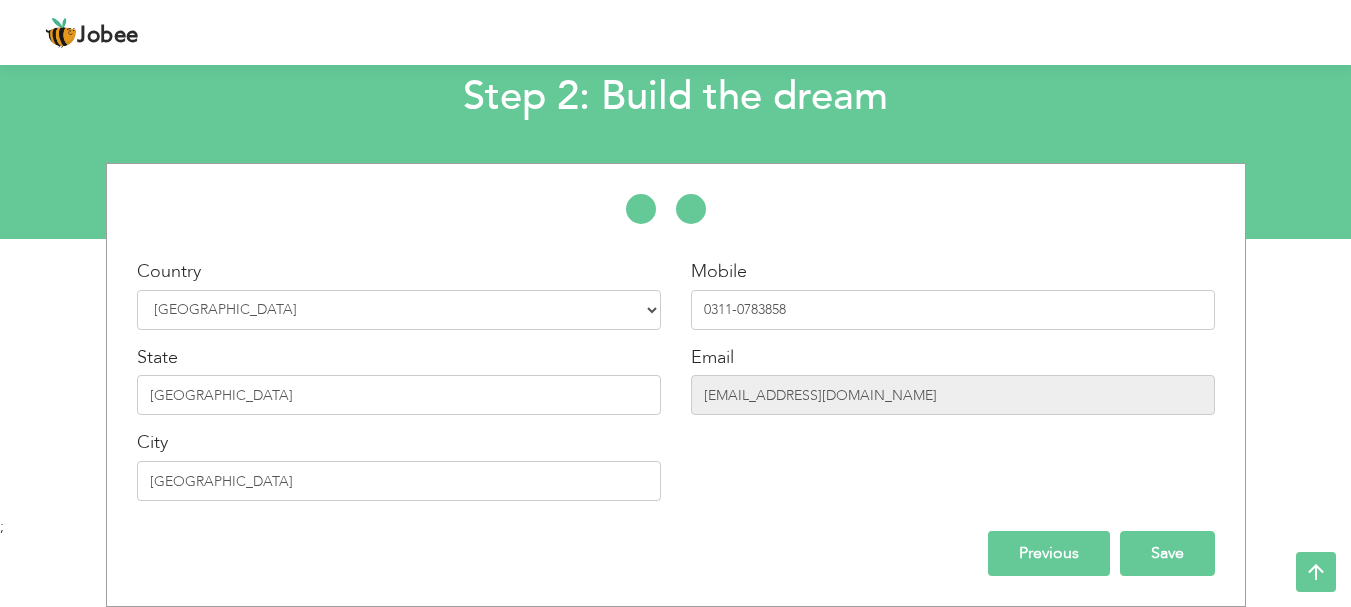 click on "Save" at bounding box center (1167, 553) 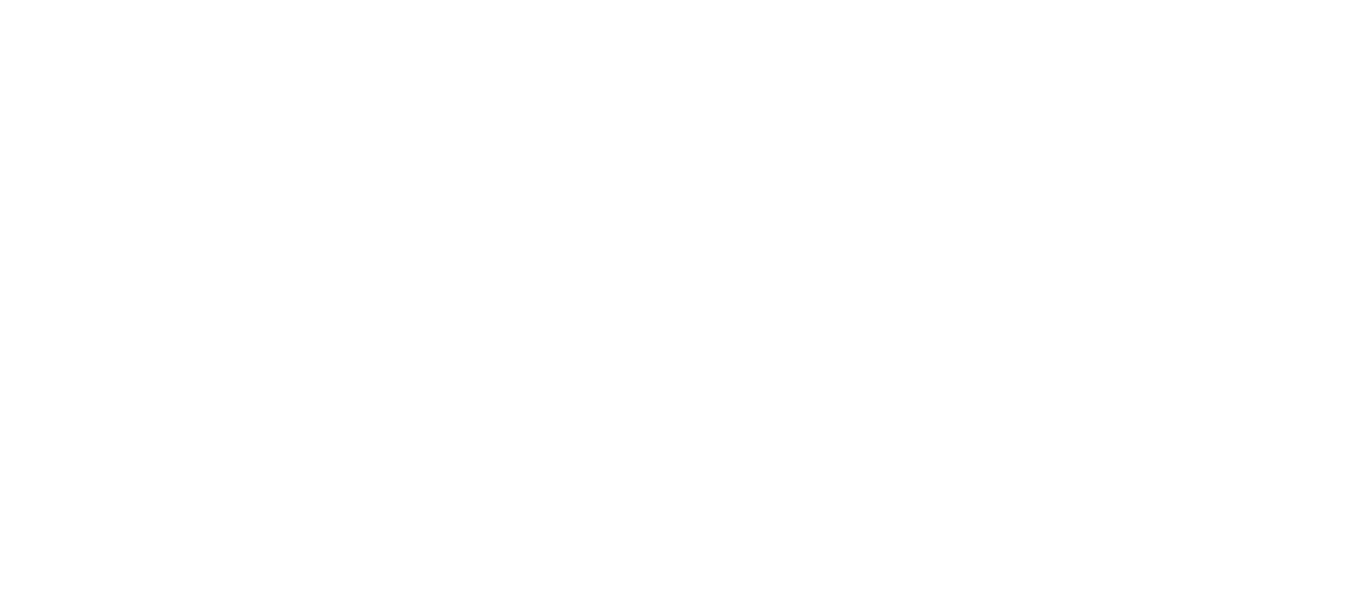 scroll, scrollTop: 0, scrollLeft: 0, axis: both 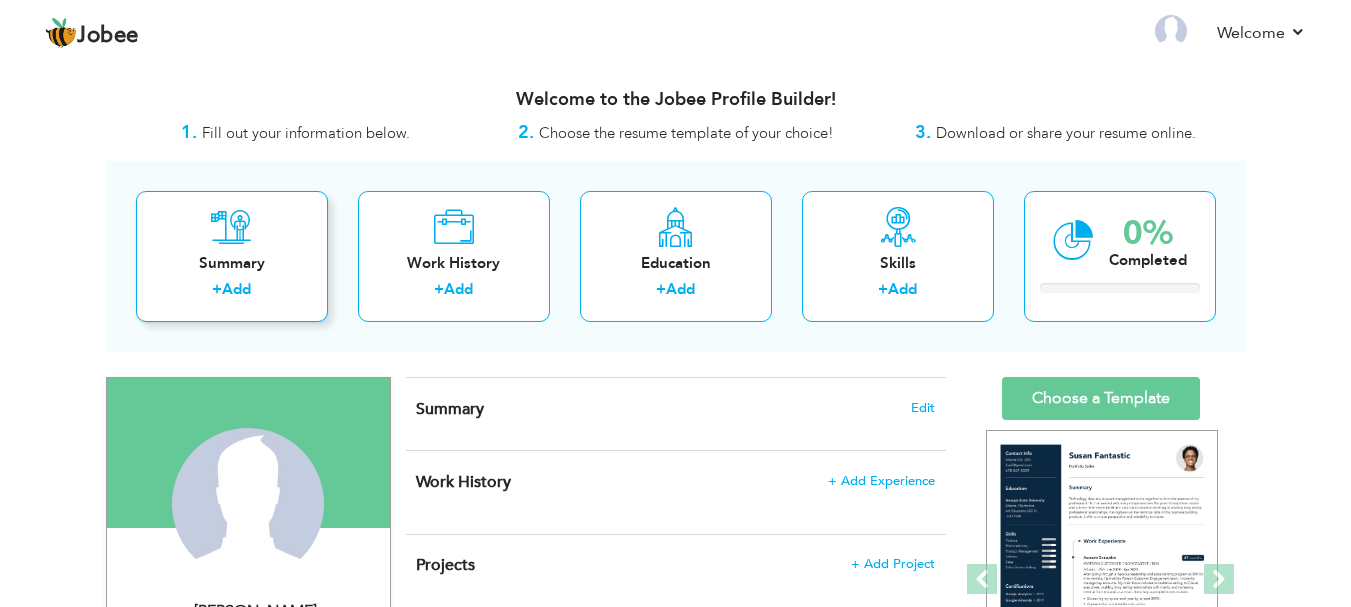 click on "Summary
+  Add" at bounding box center (232, 256) 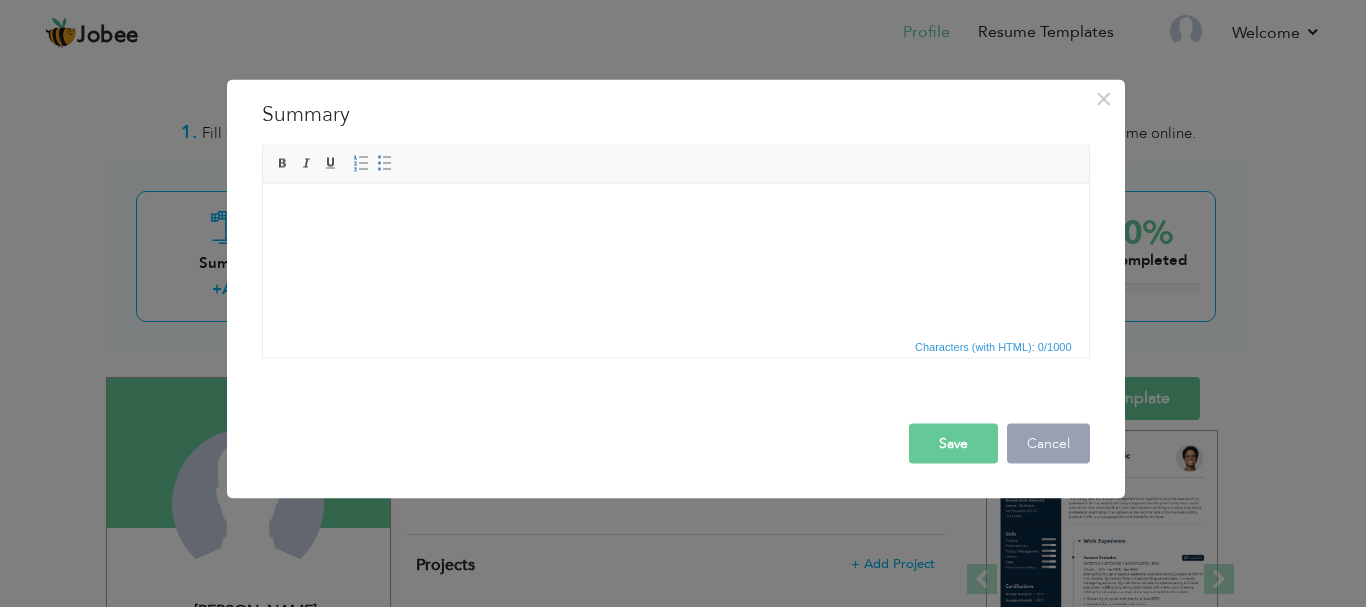 click on "Cancel" at bounding box center [1048, 443] 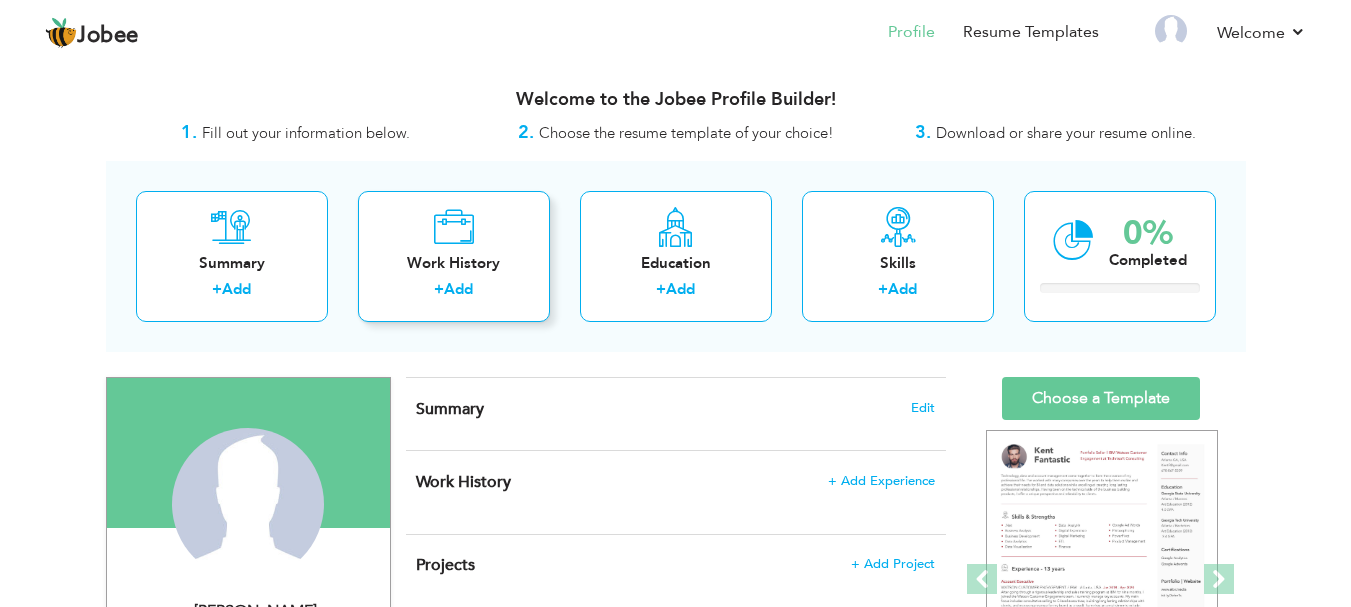 click on "Work History
+  Add" at bounding box center [454, 256] 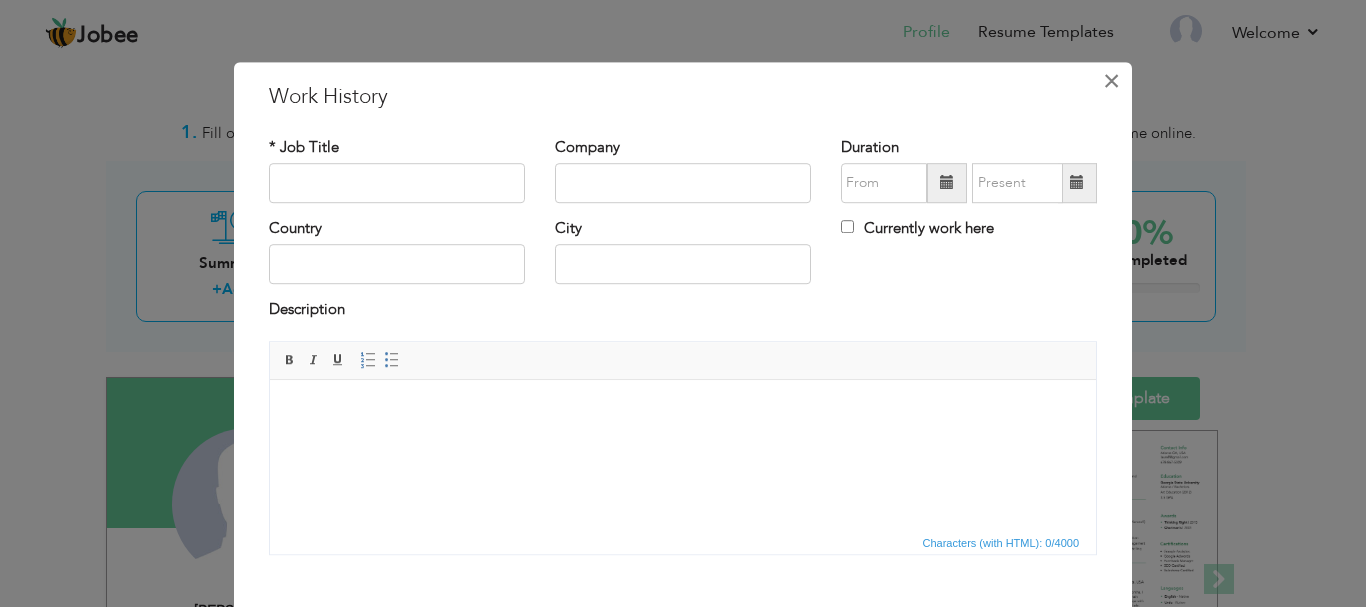 click on "×" at bounding box center (1111, 81) 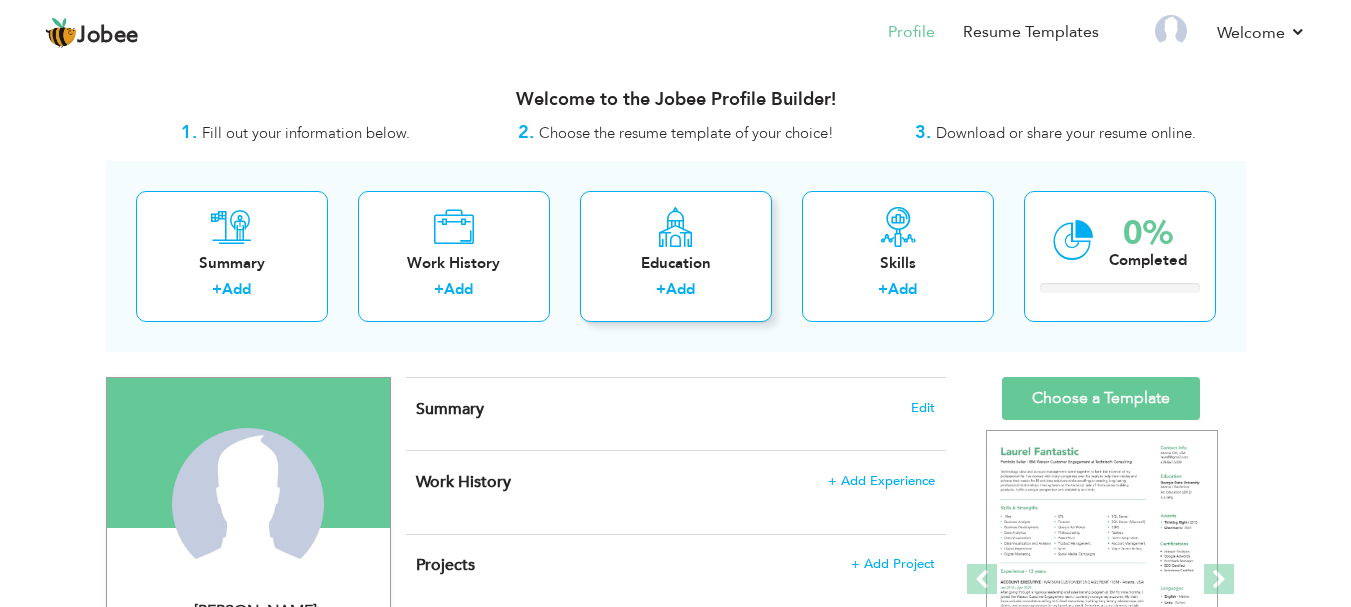 click on "Education
+  Add" at bounding box center [676, 256] 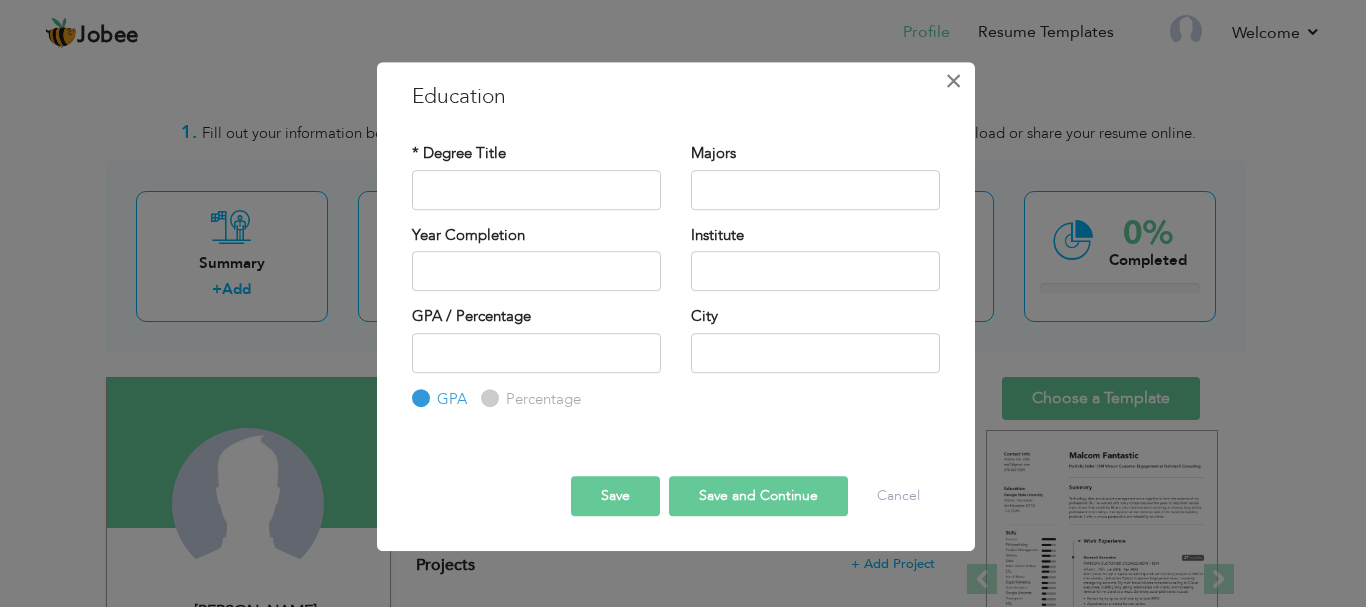 click on "×" at bounding box center (953, 81) 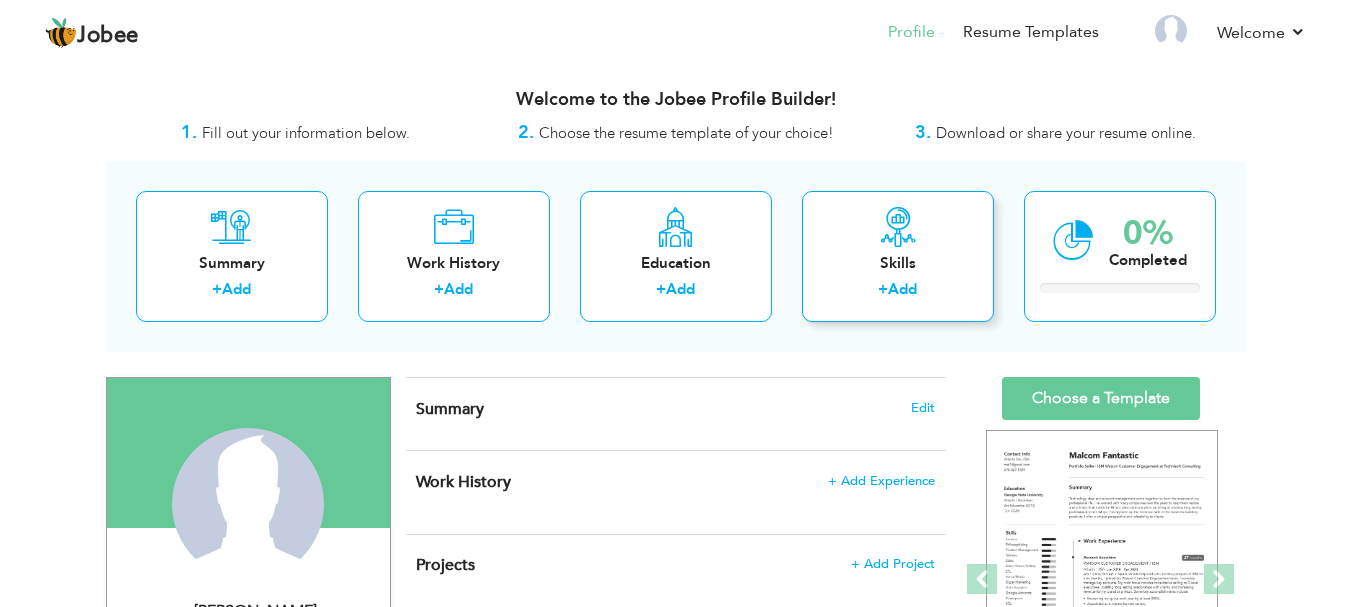 click at bounding box center [898, 227] 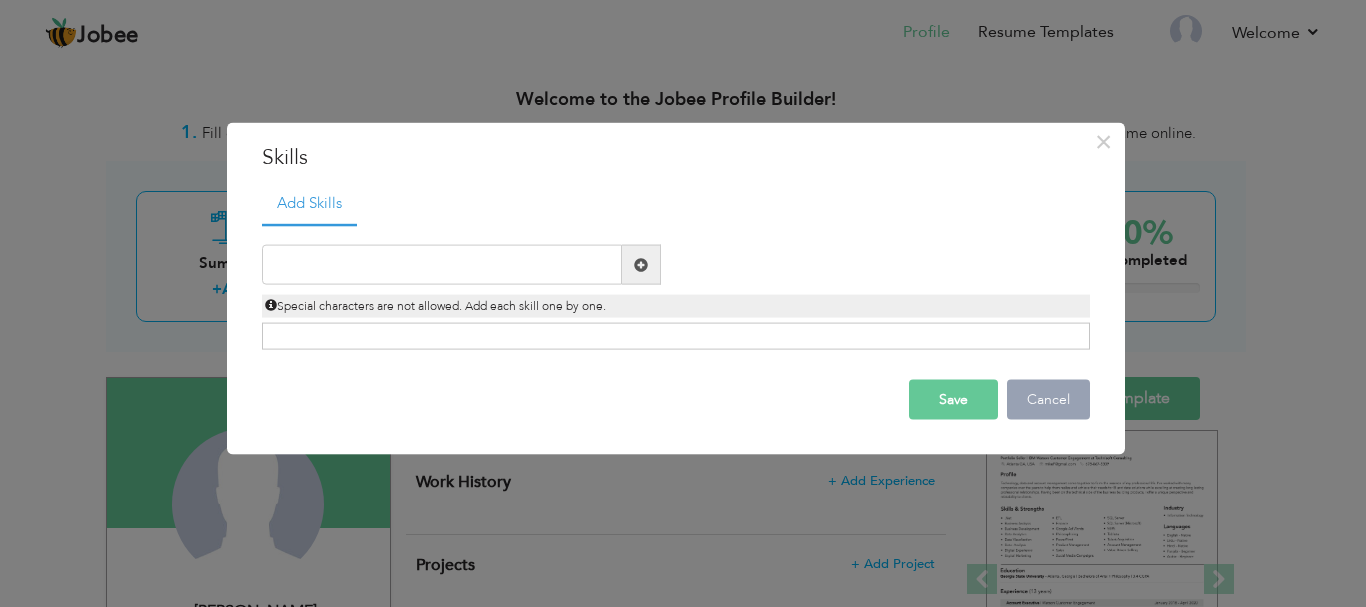 click on "Cancel" at bounding box center [1048, 400] 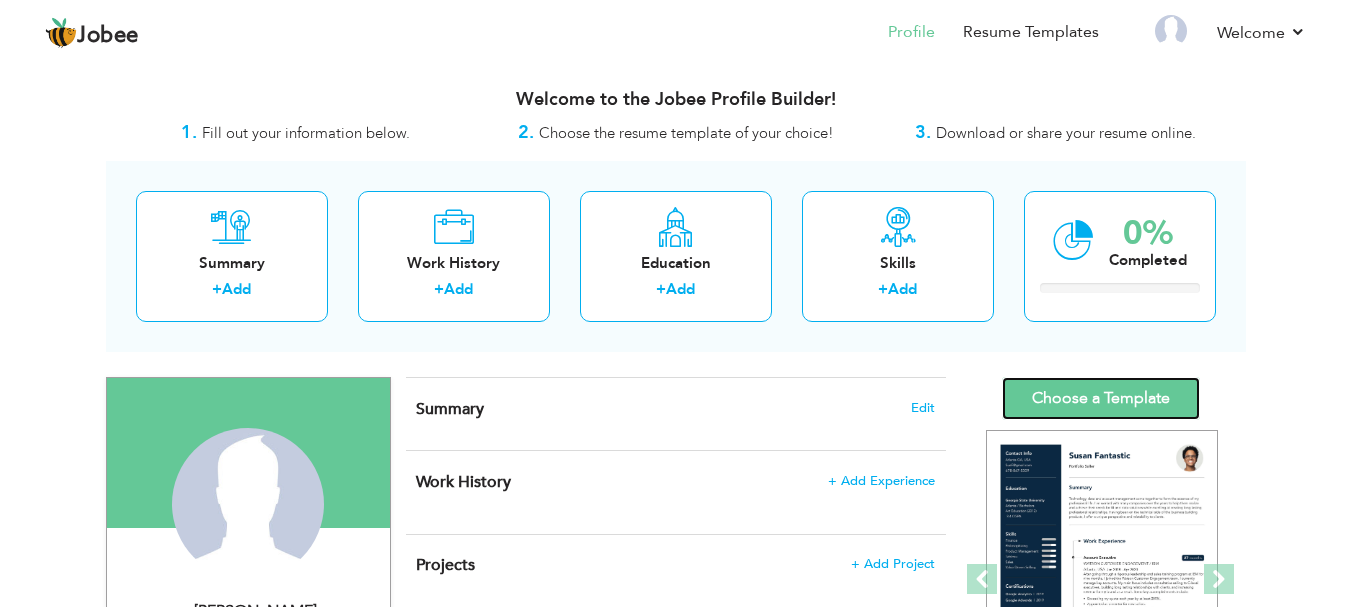 click on "Choose a Template" at bounding box center [1101, 398] 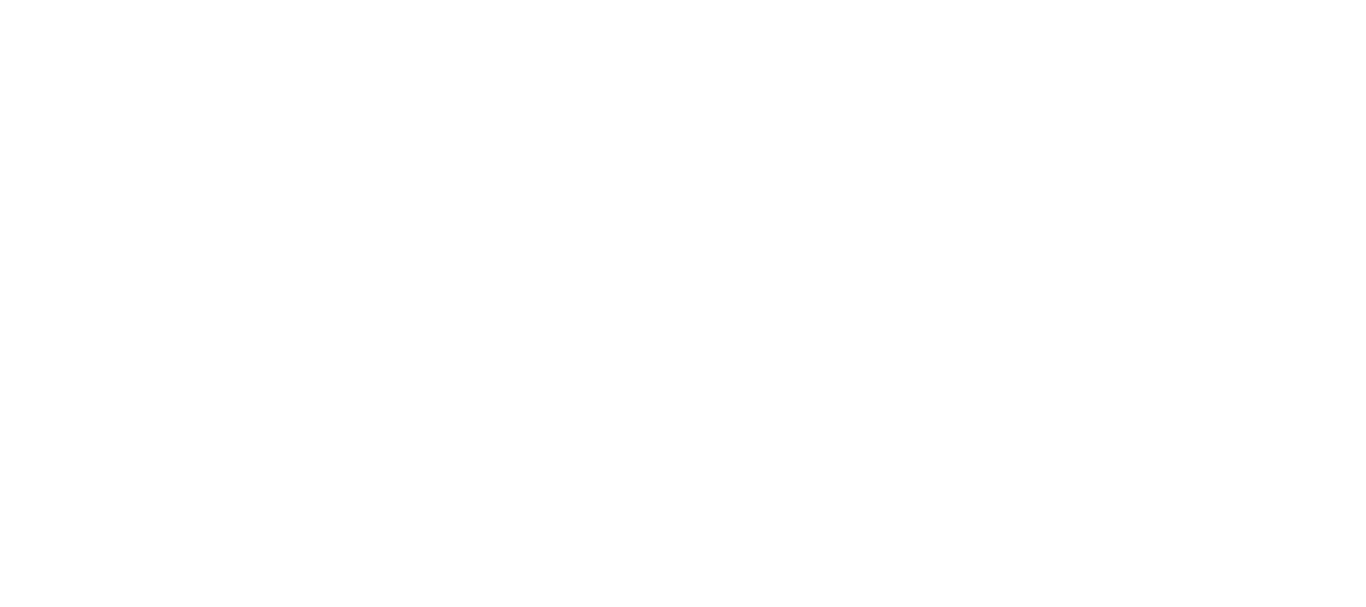 scroll, scrollTop: 0, scrollLeft: 0, axis: both 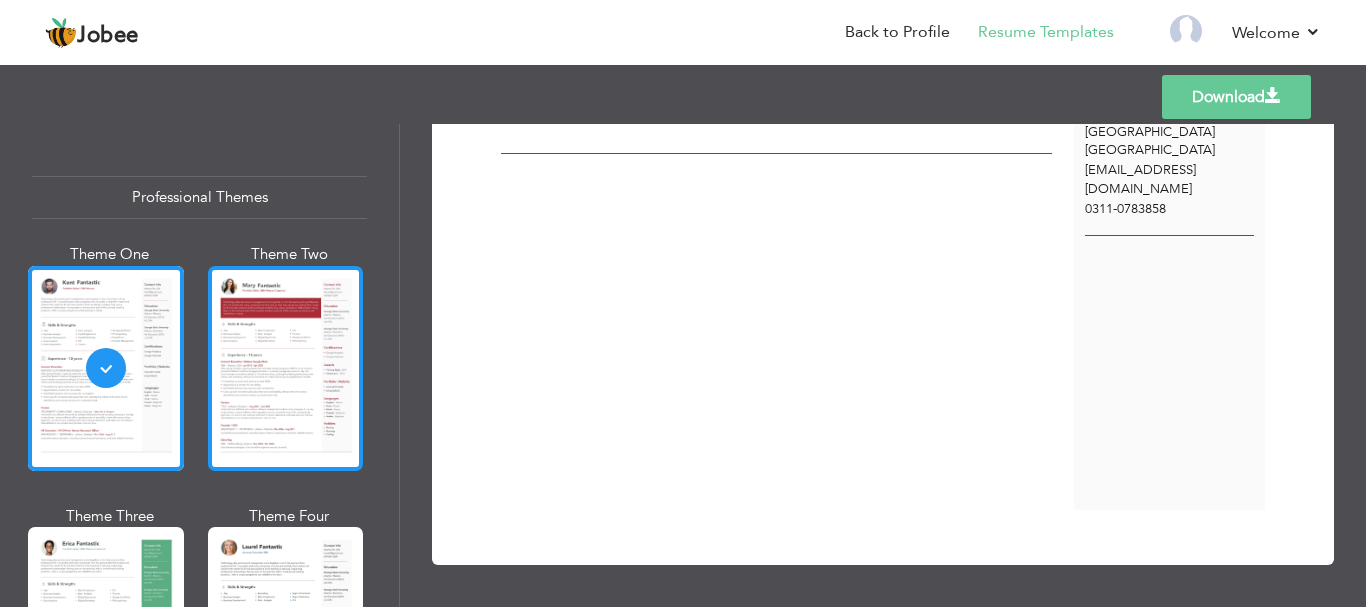 click at bounding box center (286, 368) 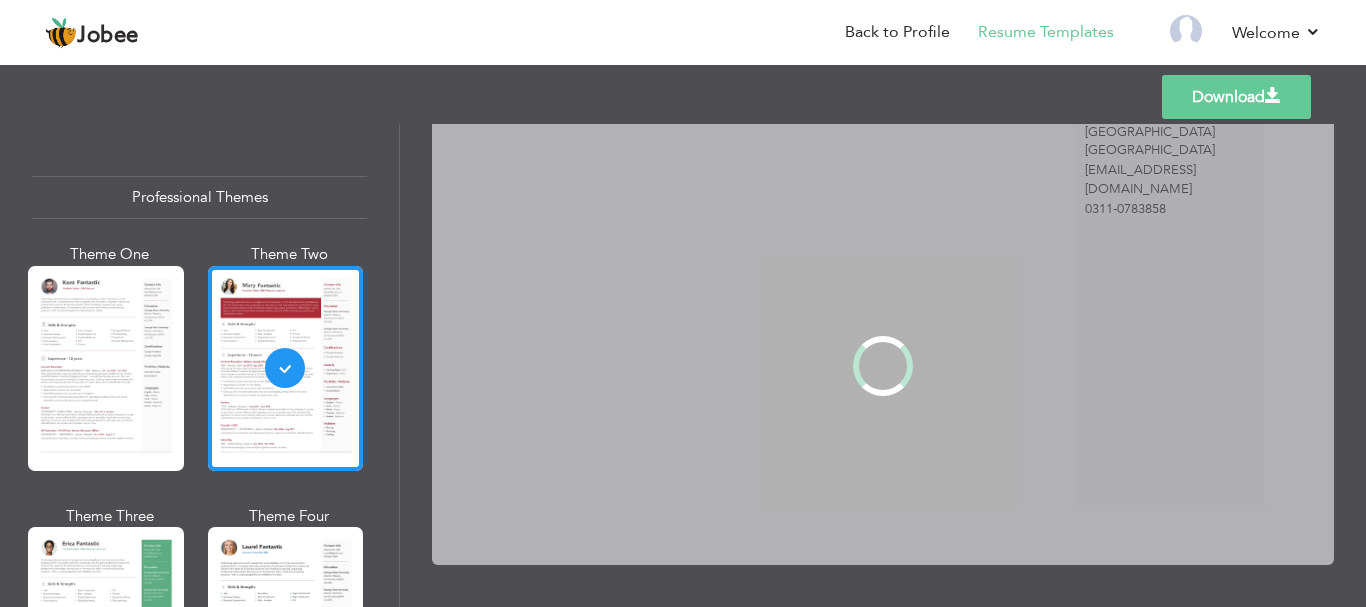 scroll, scrollTop: 0, scrollLeft: 0, axis: both 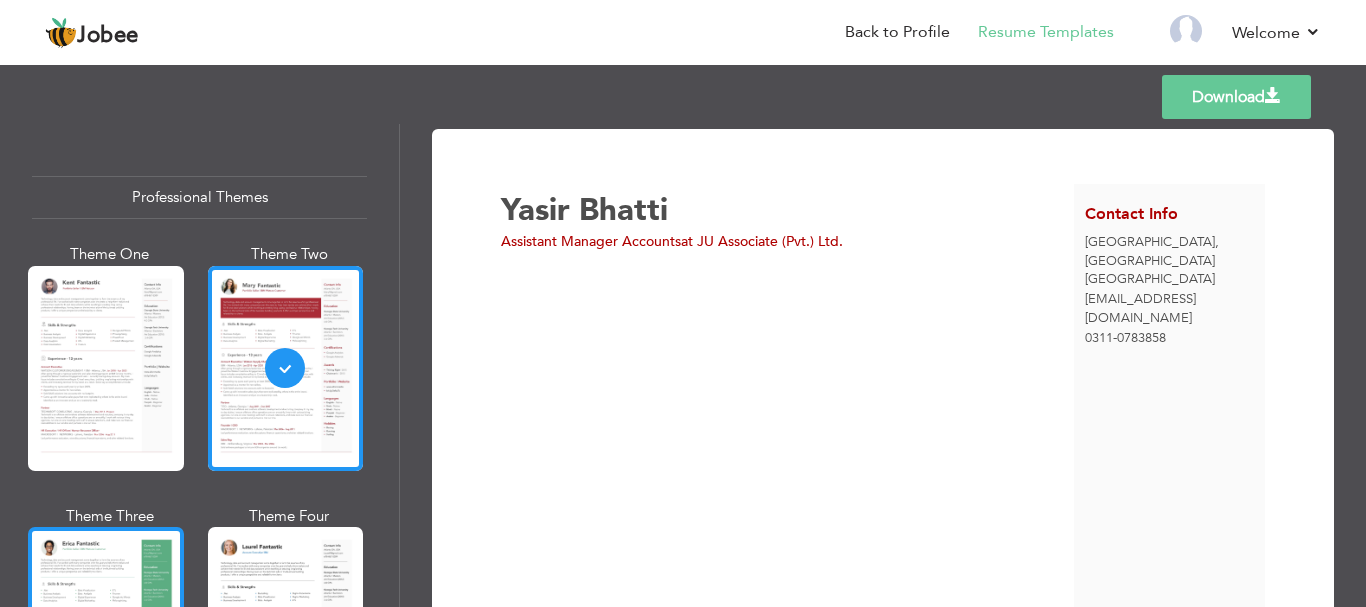 click at bounding box center [106, 629] 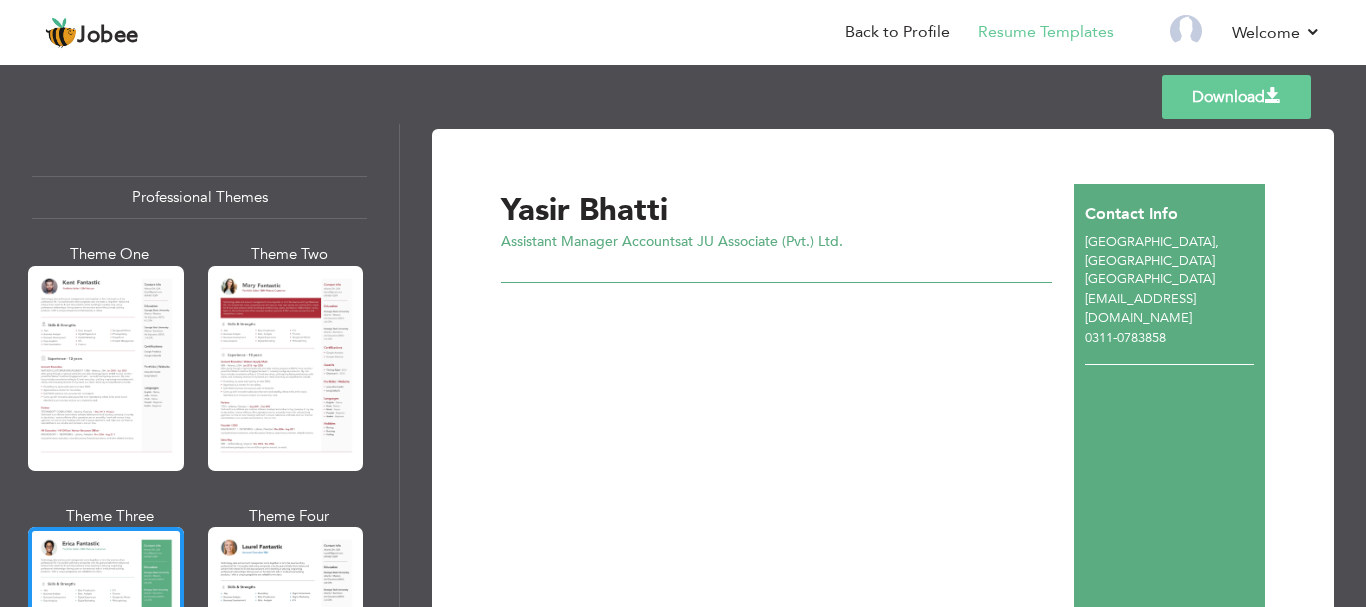 click at bounding box center (286, 629) 